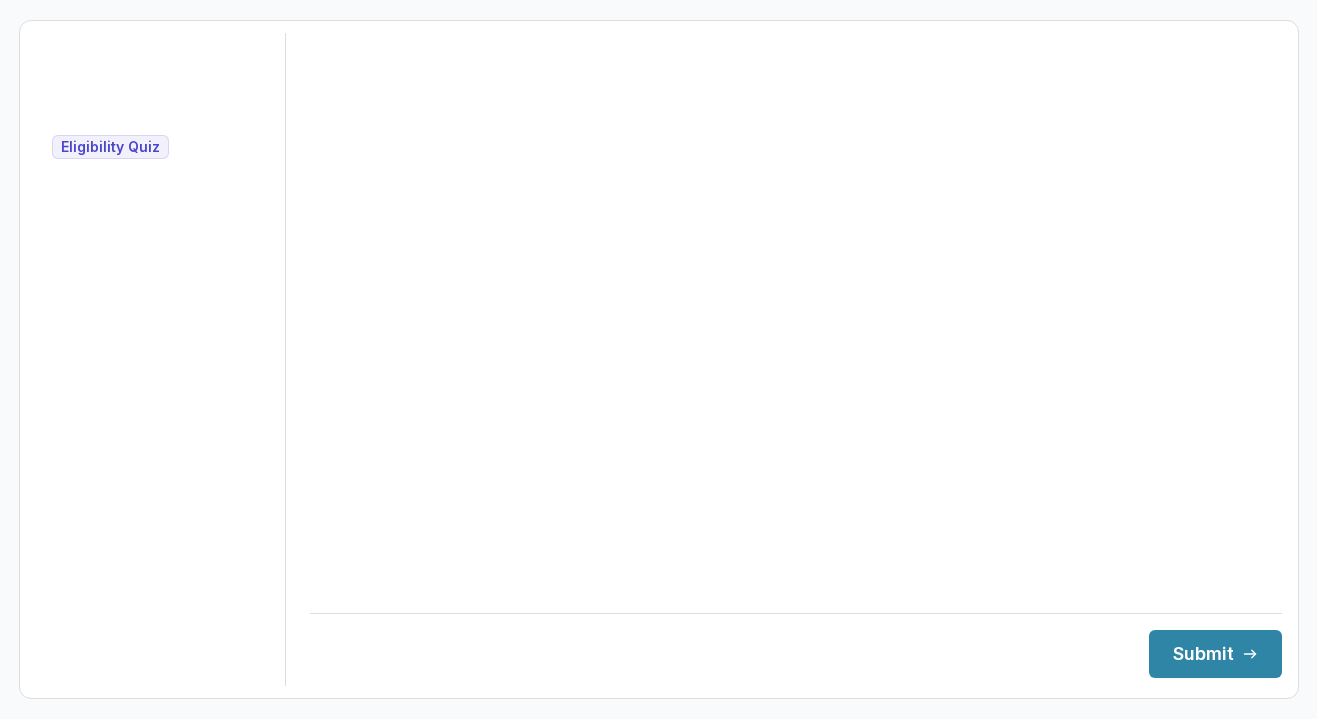 scroll, scrollTop: 0, scrollLeft: 0, axis: both 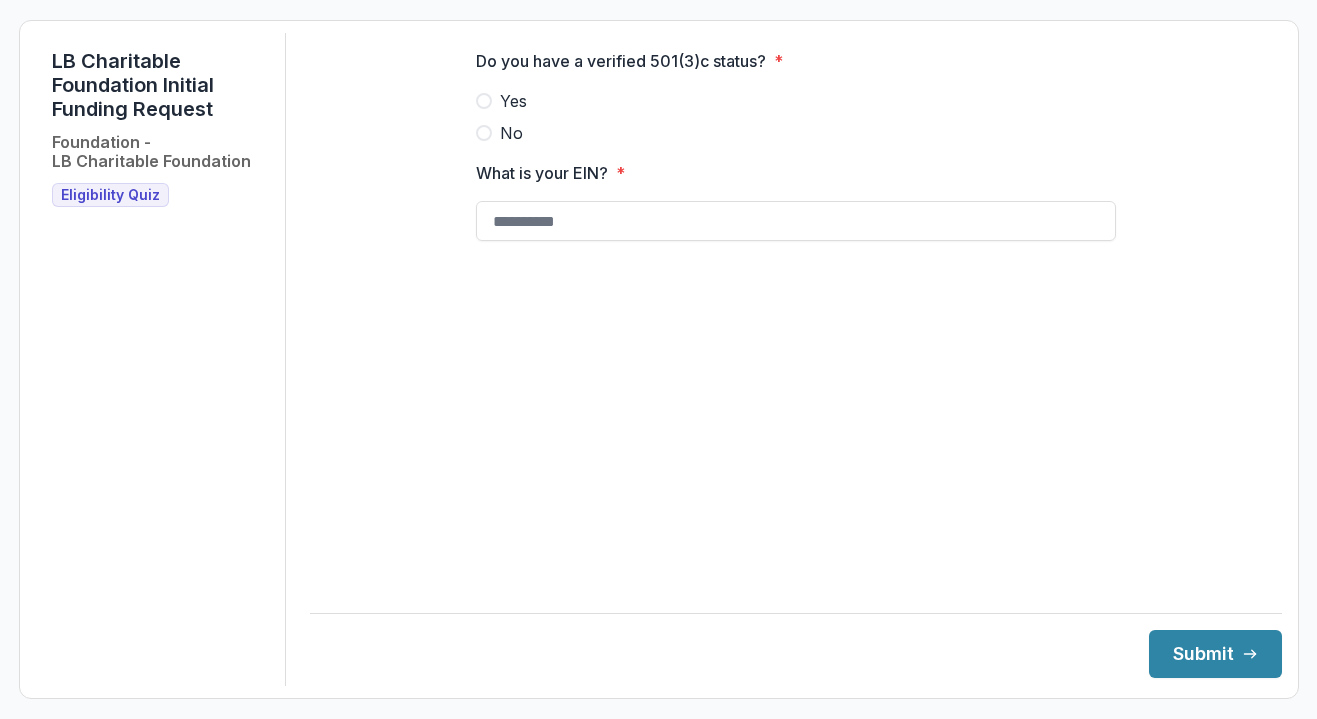 click at bounding box center (484, 101) 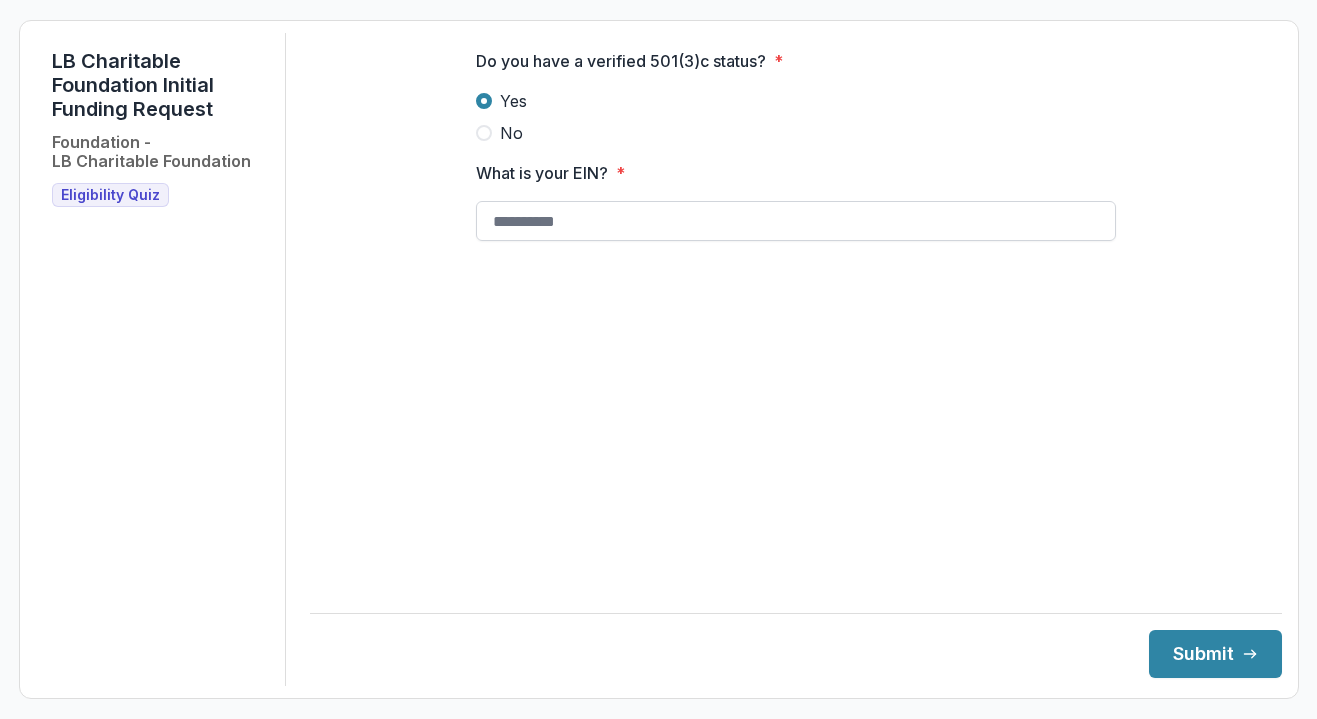 click on "What is your EIN? *" at bounding box center (796, 221) 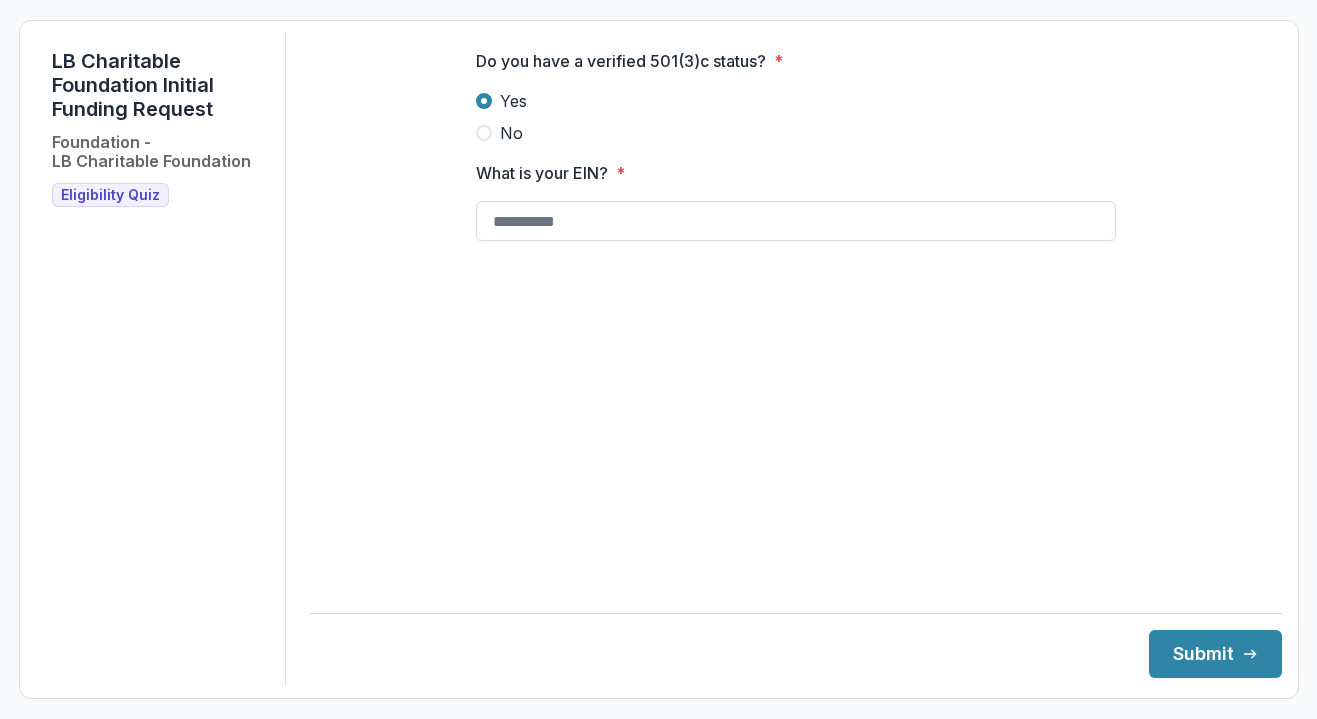 paste 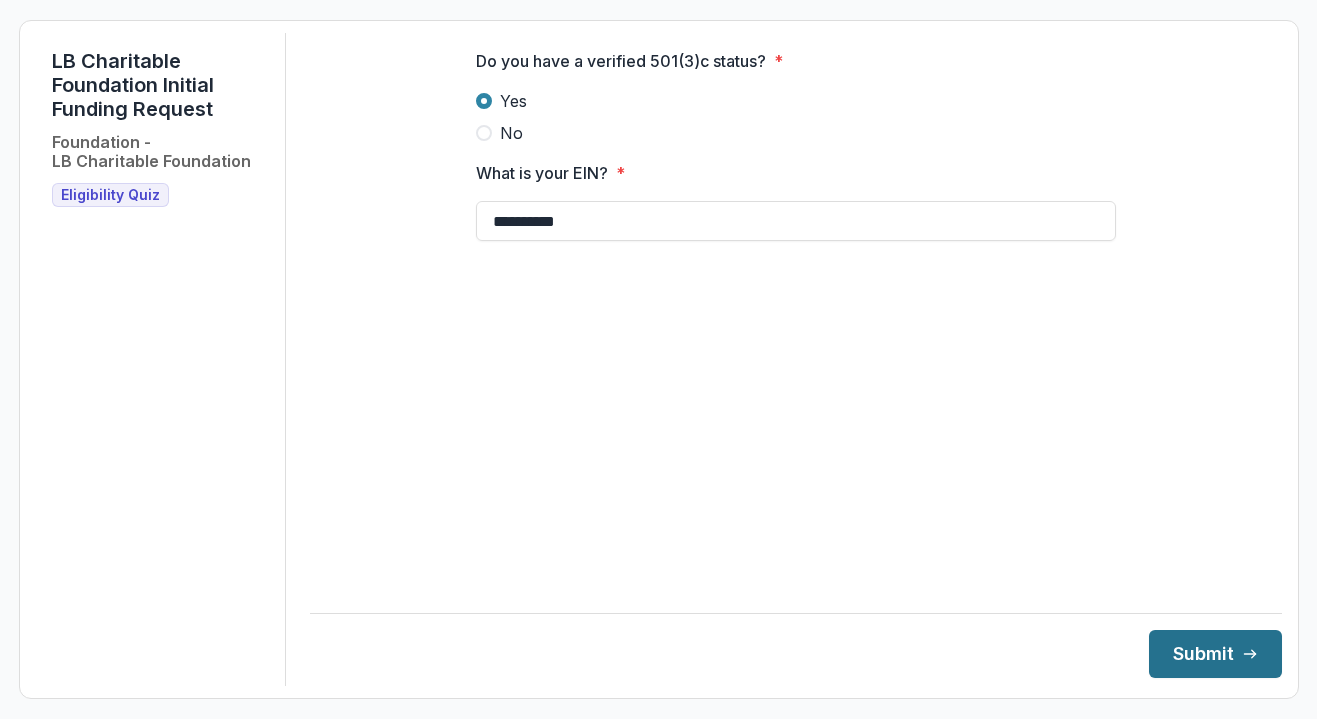 type on "**********" 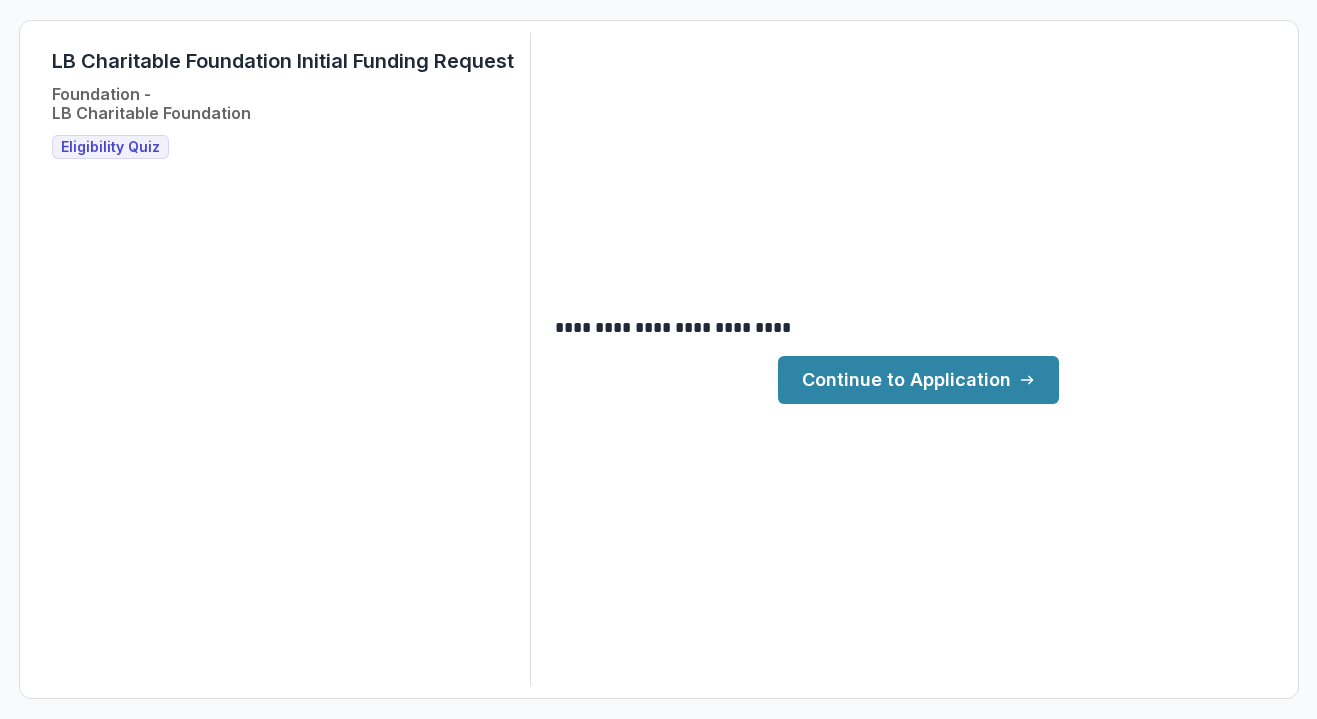 click on "Continue to Application" at bounding box center (918, 380) 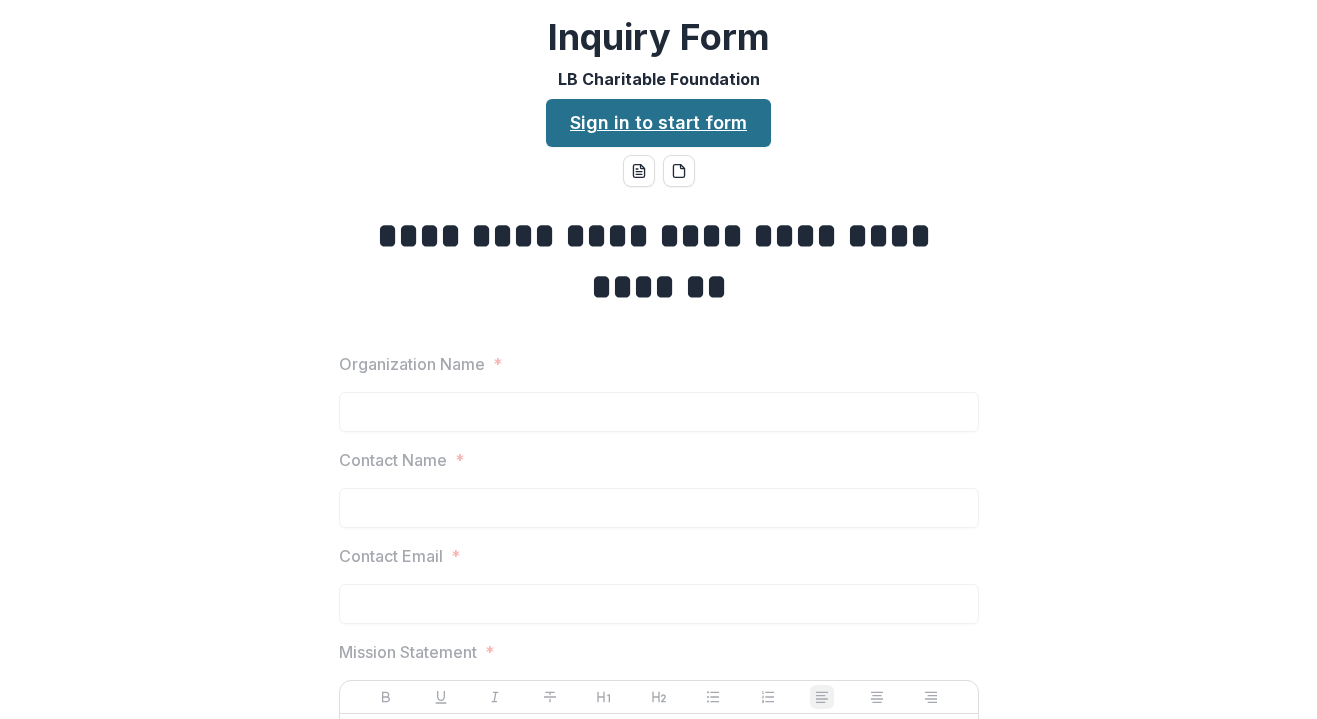 click on "Sign in to start form" at bounding box center (658, 123) 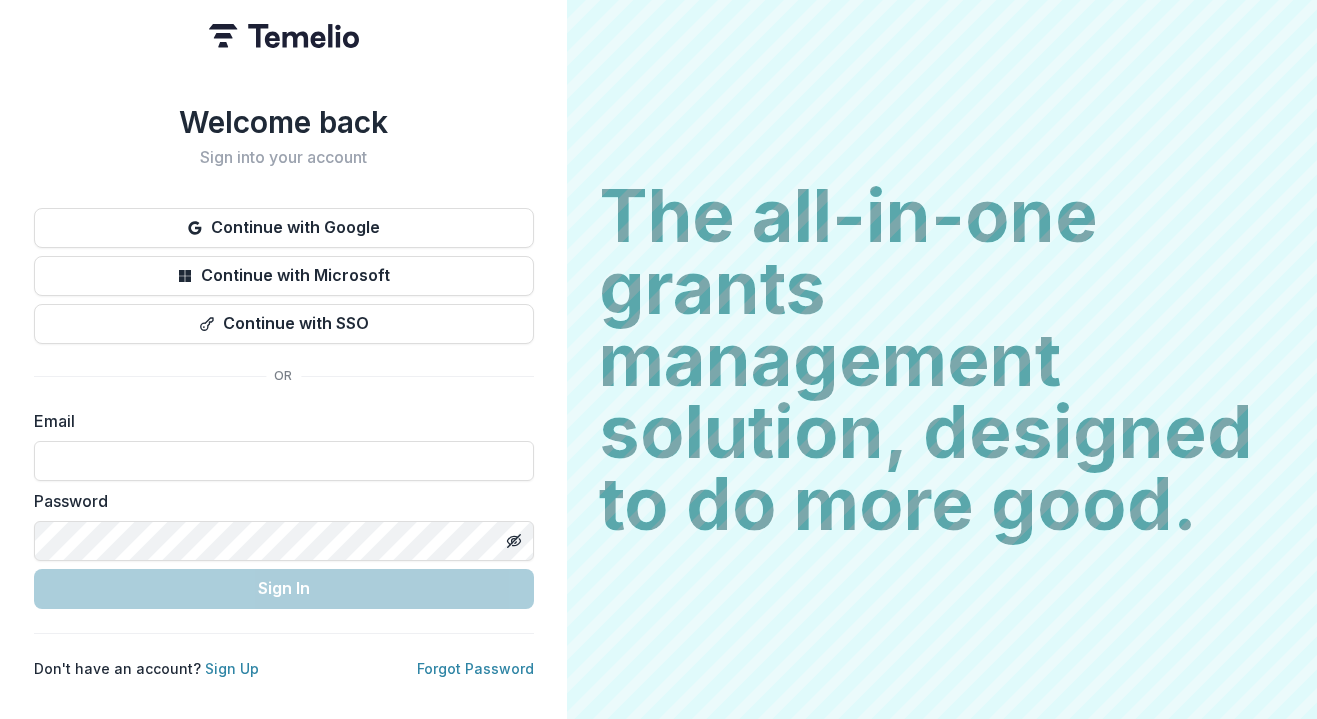 scroll, scrollTop: 0, scrollLeft: 0, axis: both 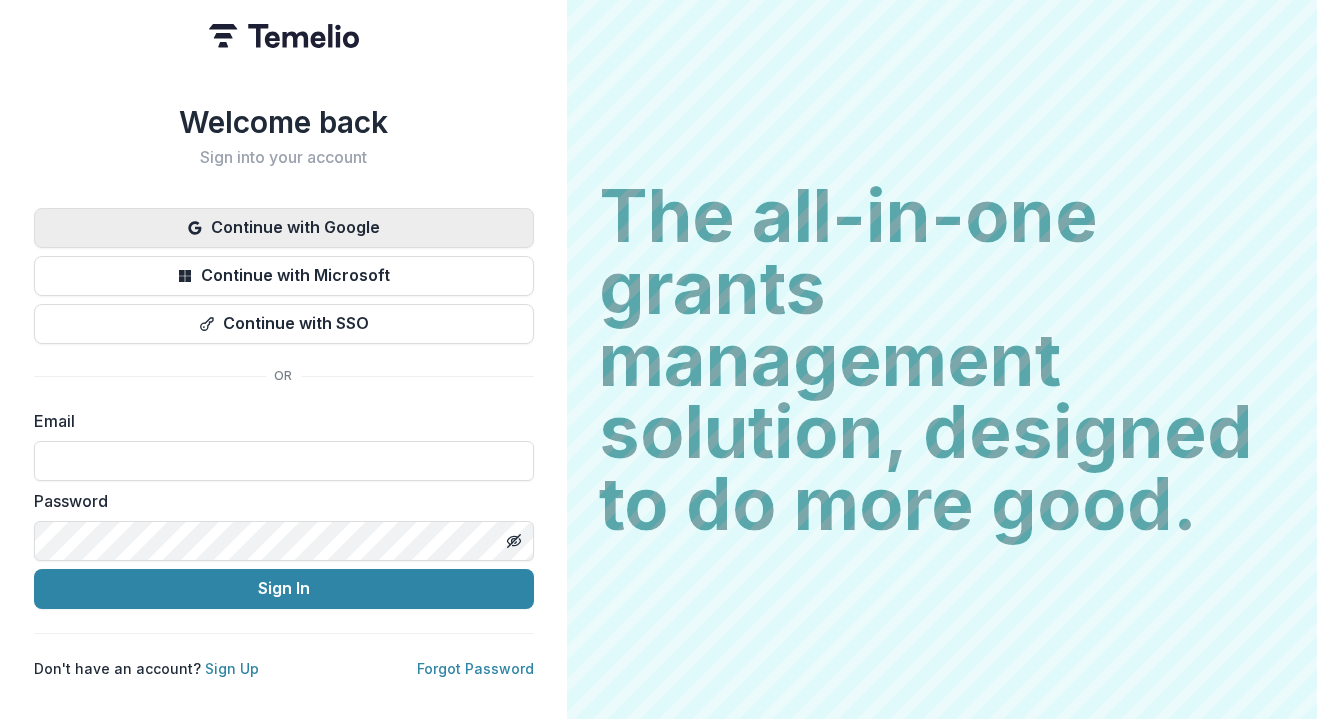 click on "Continue with Google" at bounding box center (284, 228) 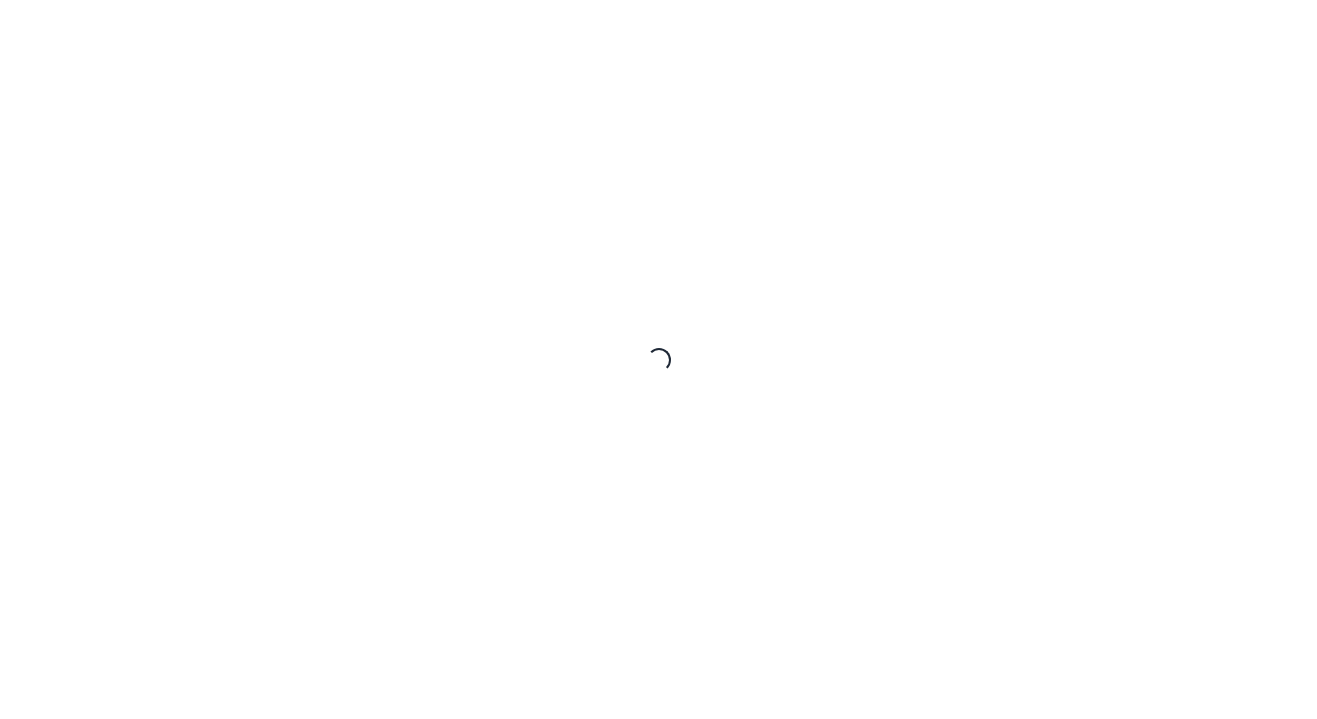 scroll, scrollTop: 0, scrollLeft: 0, axis: both 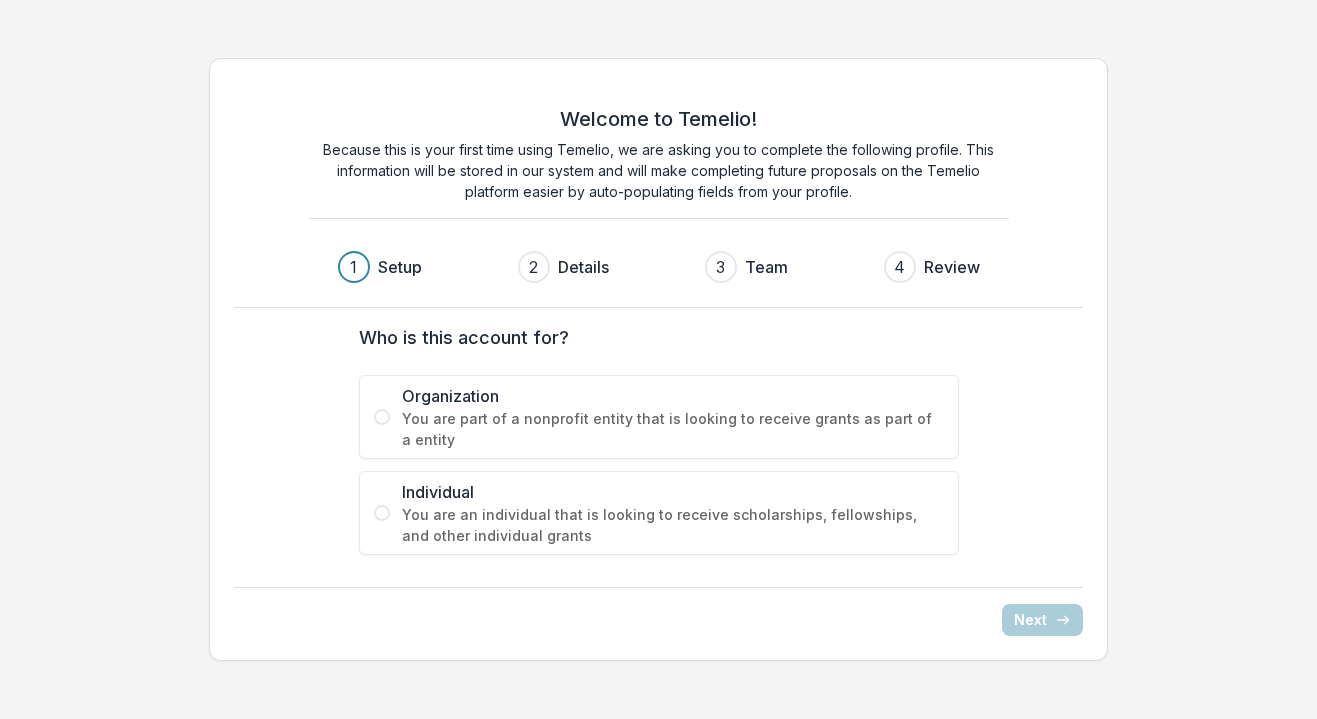 click at bounding box center (382, 417) 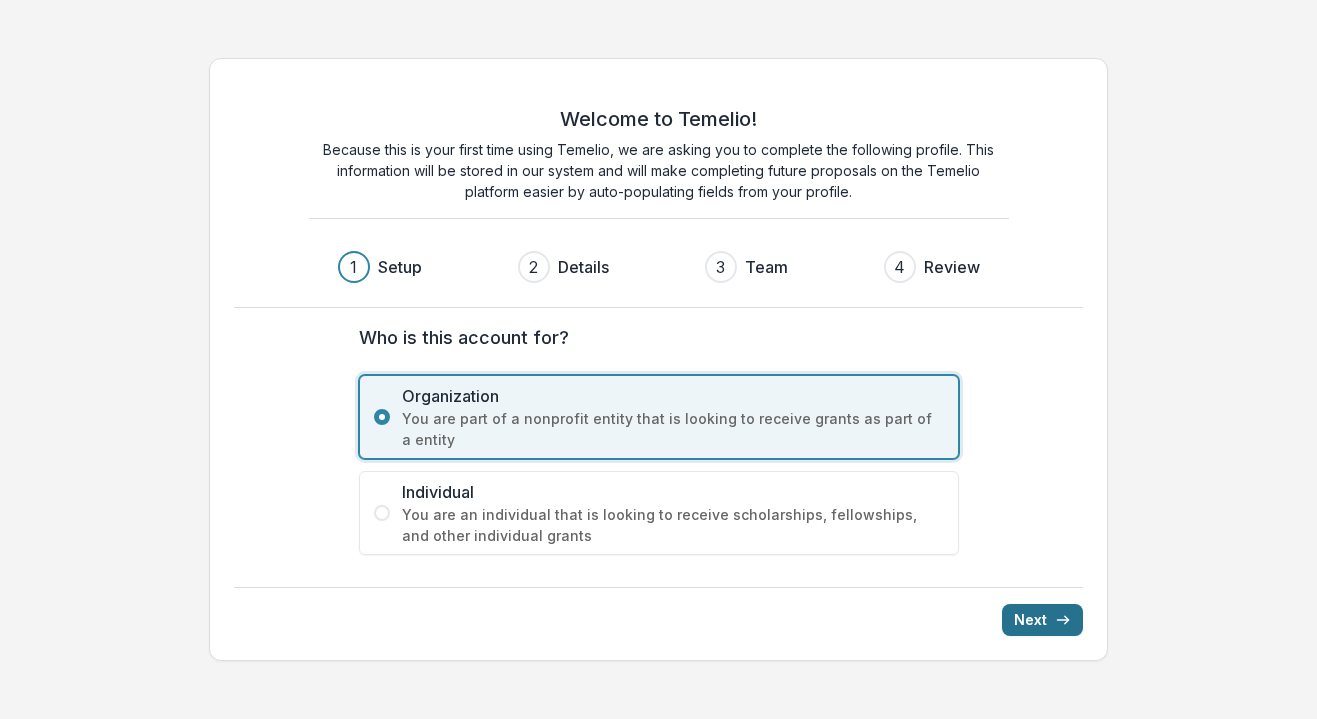 click on "Next" at bounding box center [1042, 620] 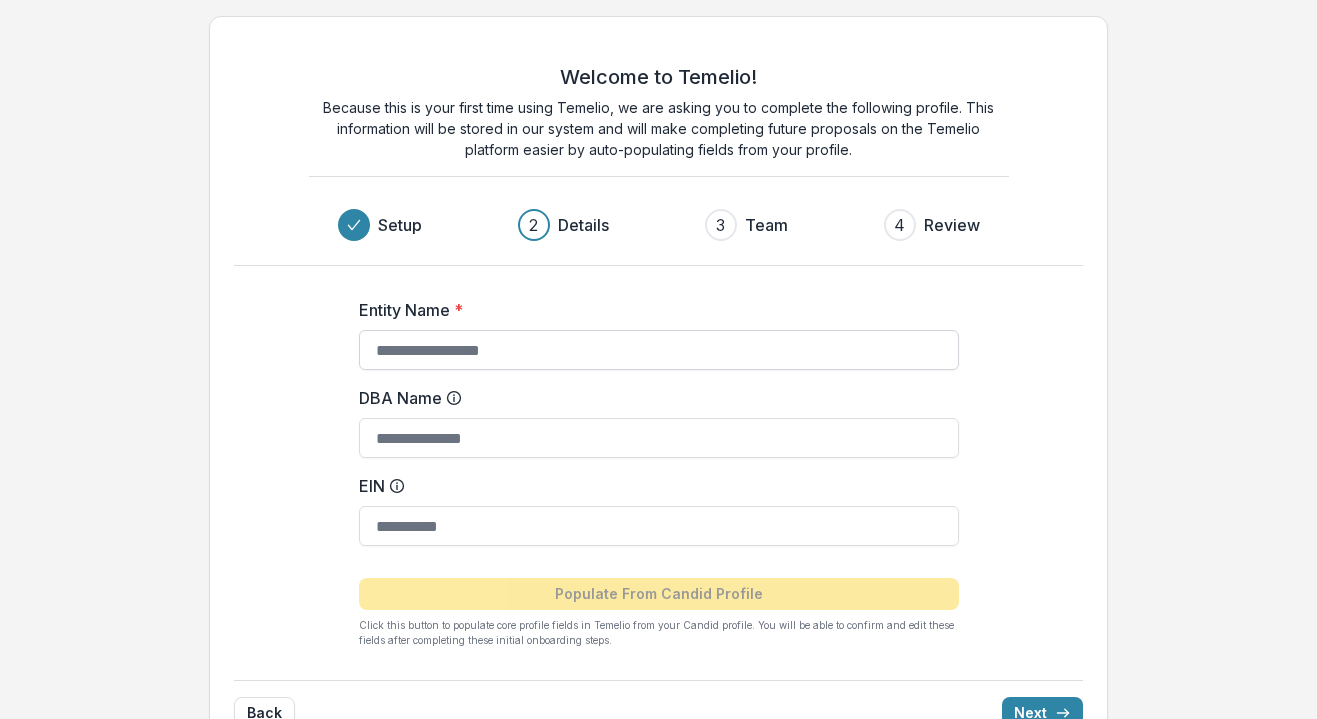click on "Entity Name *" at bounding box center (659, 350) 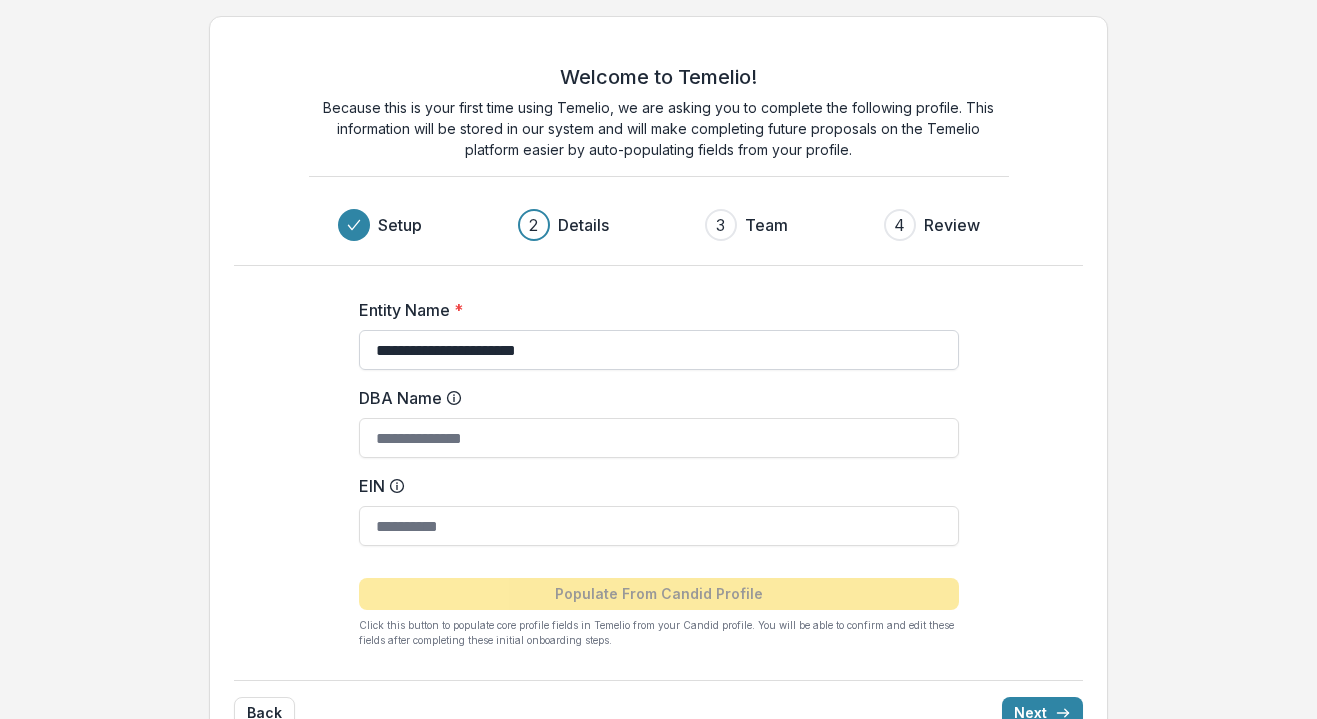 type on "**********" 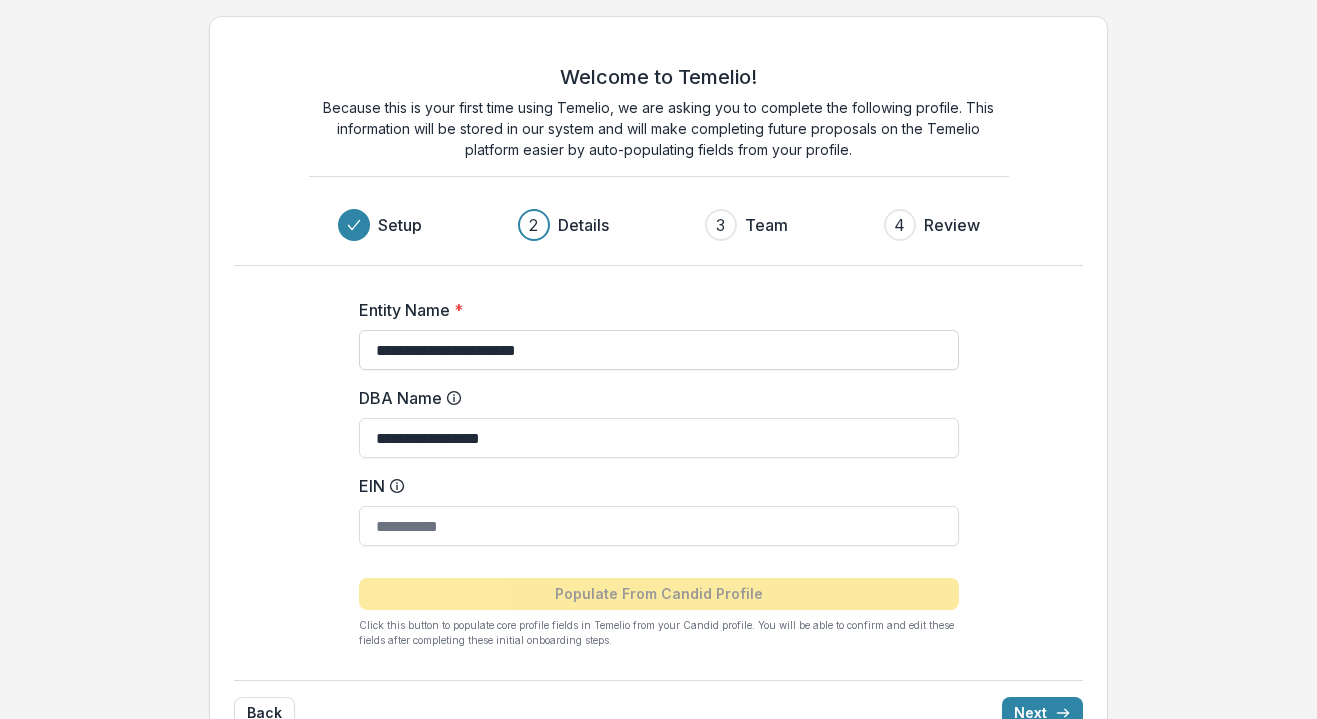 type on "**********" 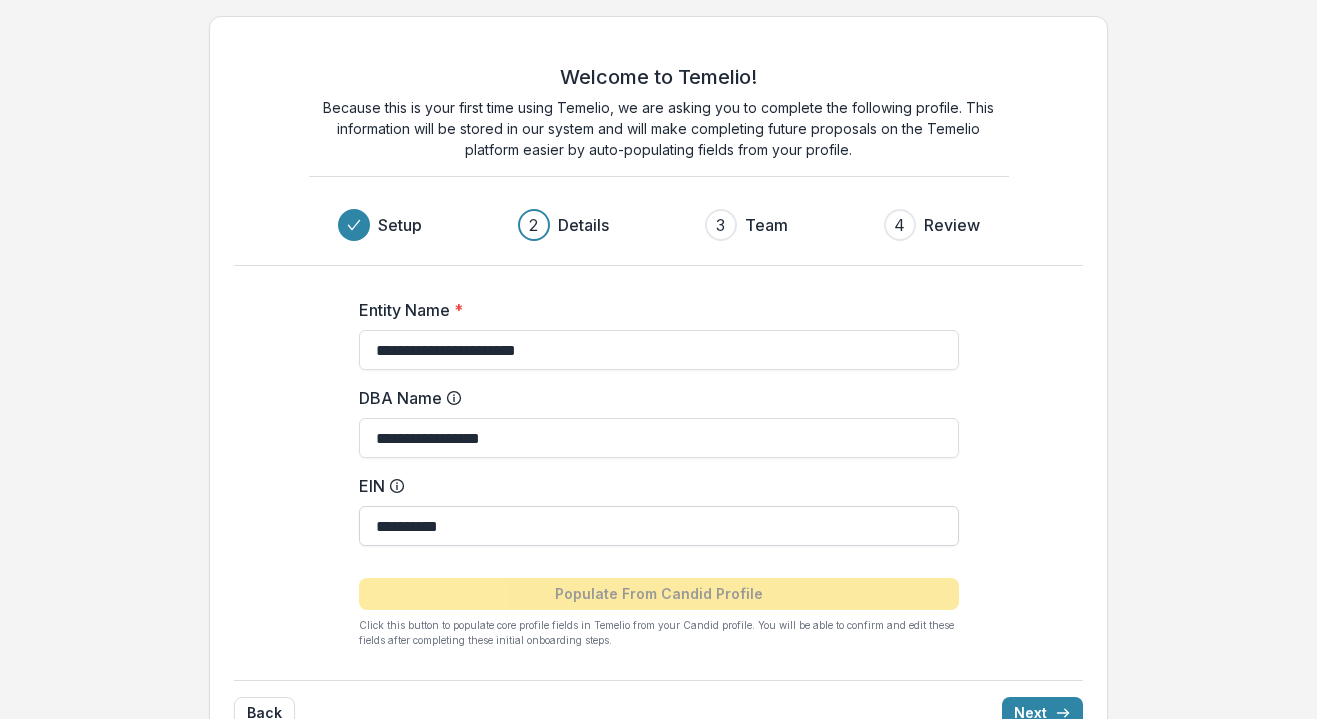 click on "**********" at bounding box center (659, 526) 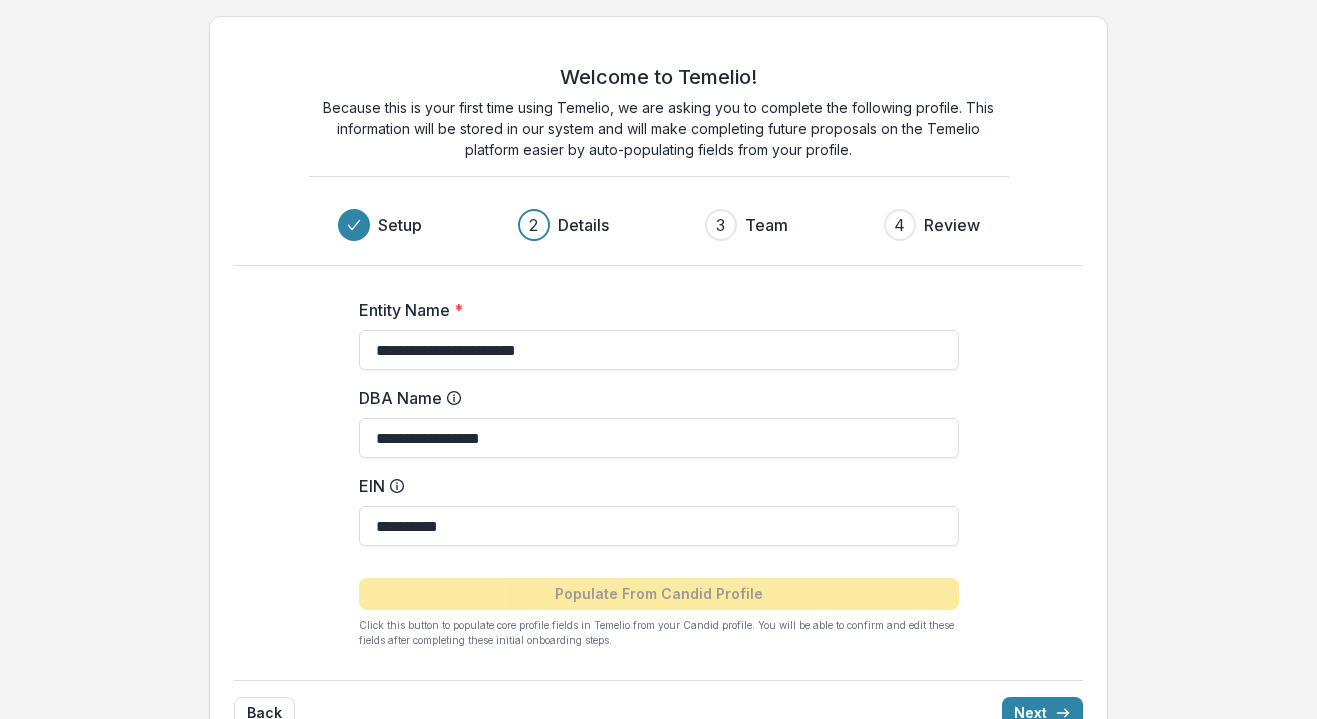 type on "**********" 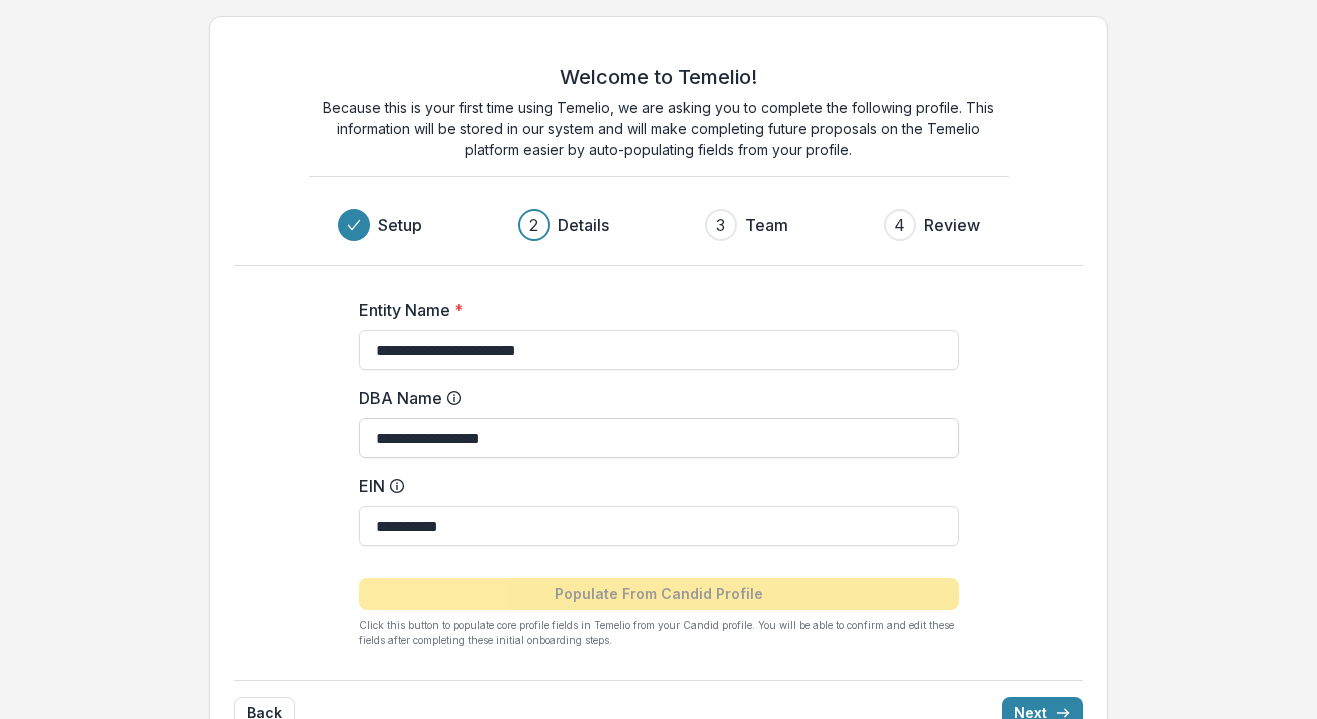 click on "**********" at bounding box center (659, 438) 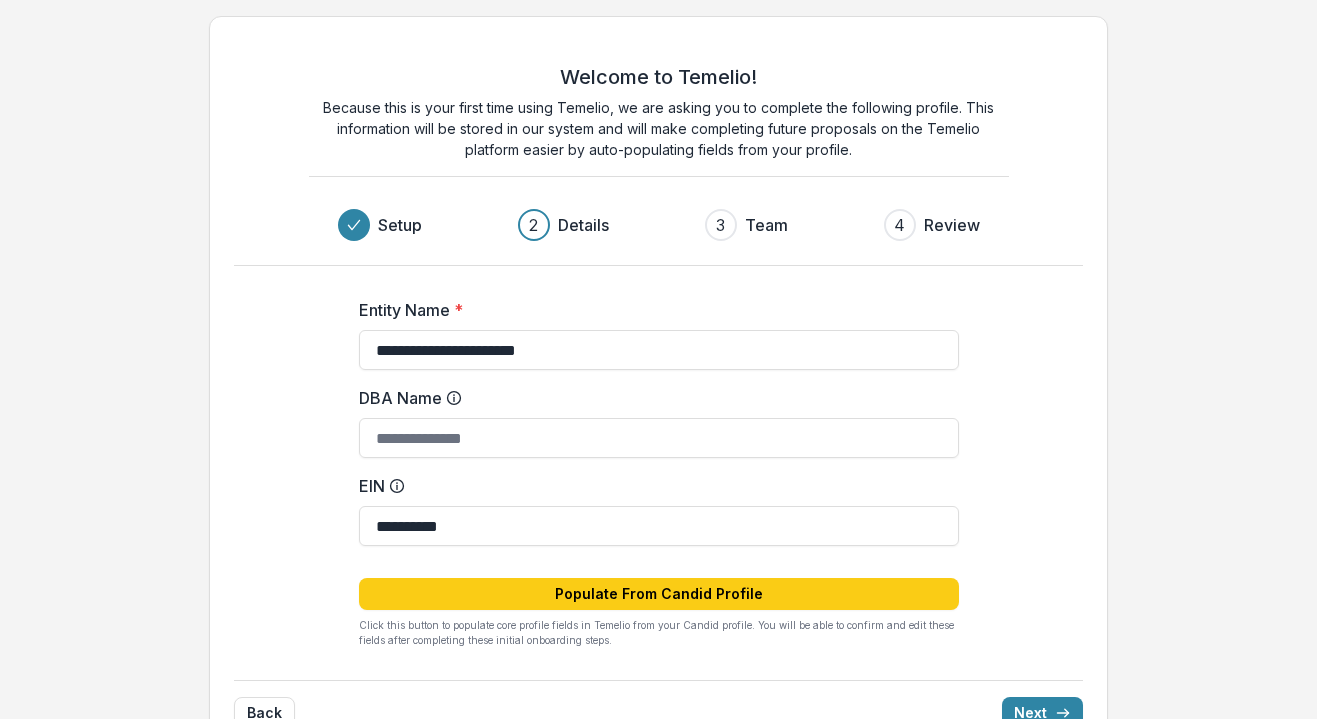 click on "**********" at bounding box center (659, 465) 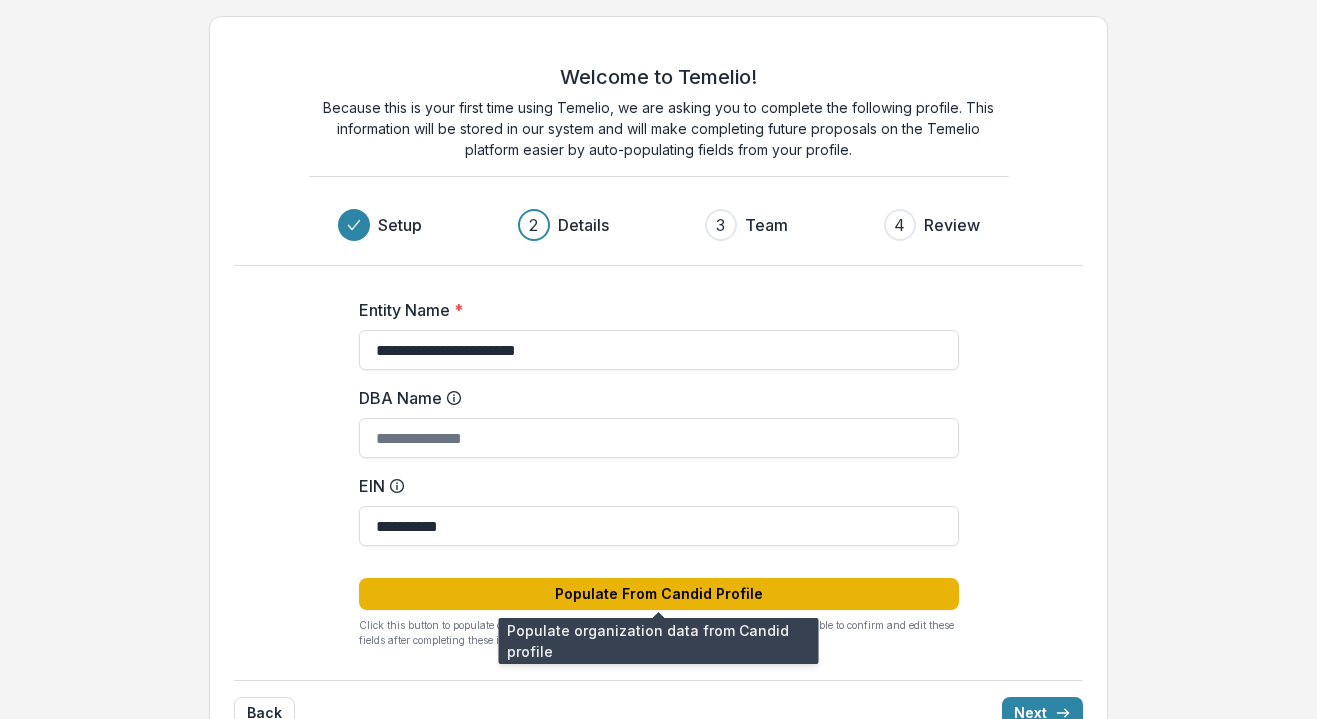 click on "Populate From Candid Profile" at bounding box center (659, 594) 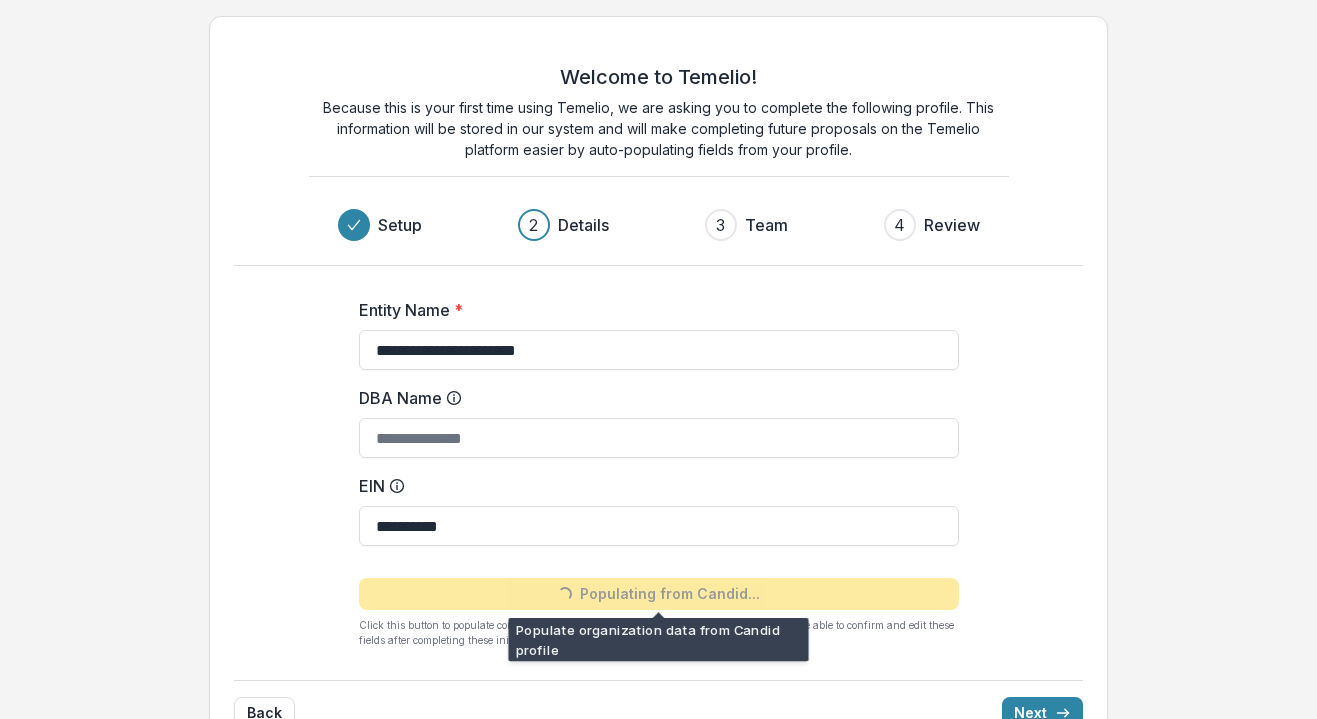 type on "**********" 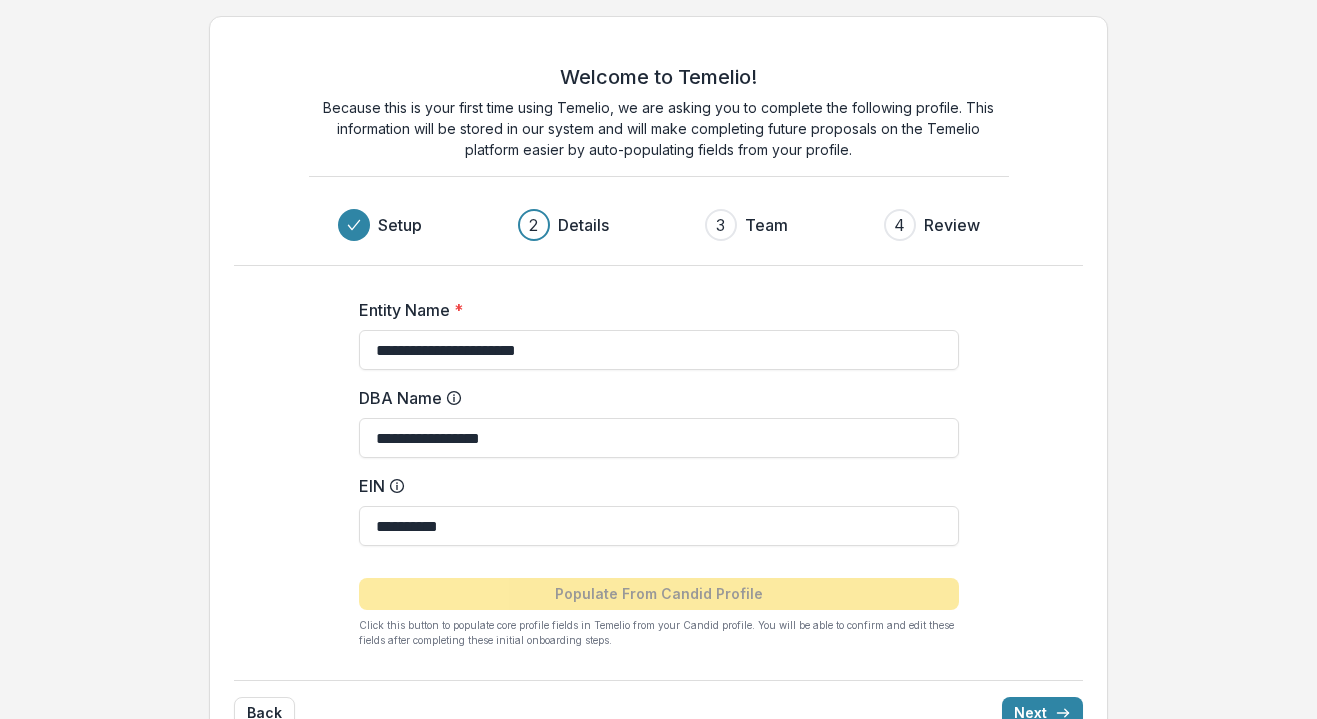click on "Details" at bounding box center (583, 225) 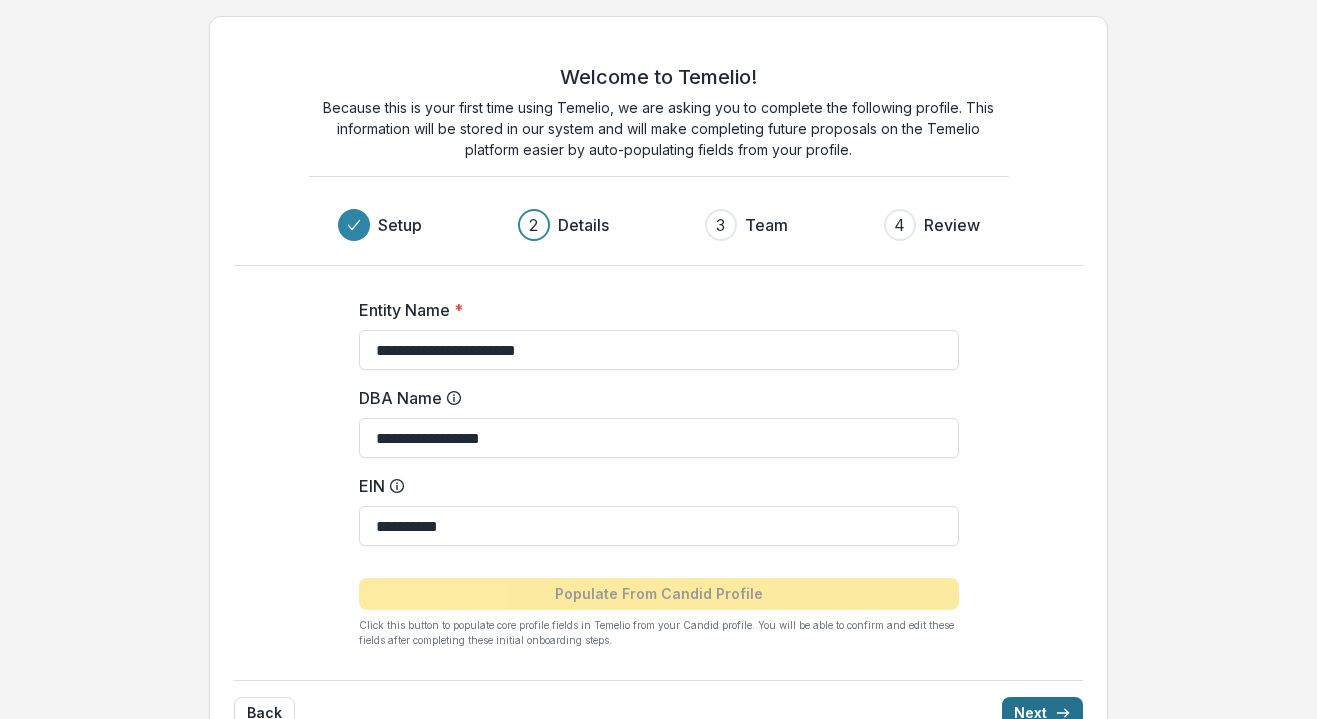 click on "Next" at bounding box center (1042, 713) 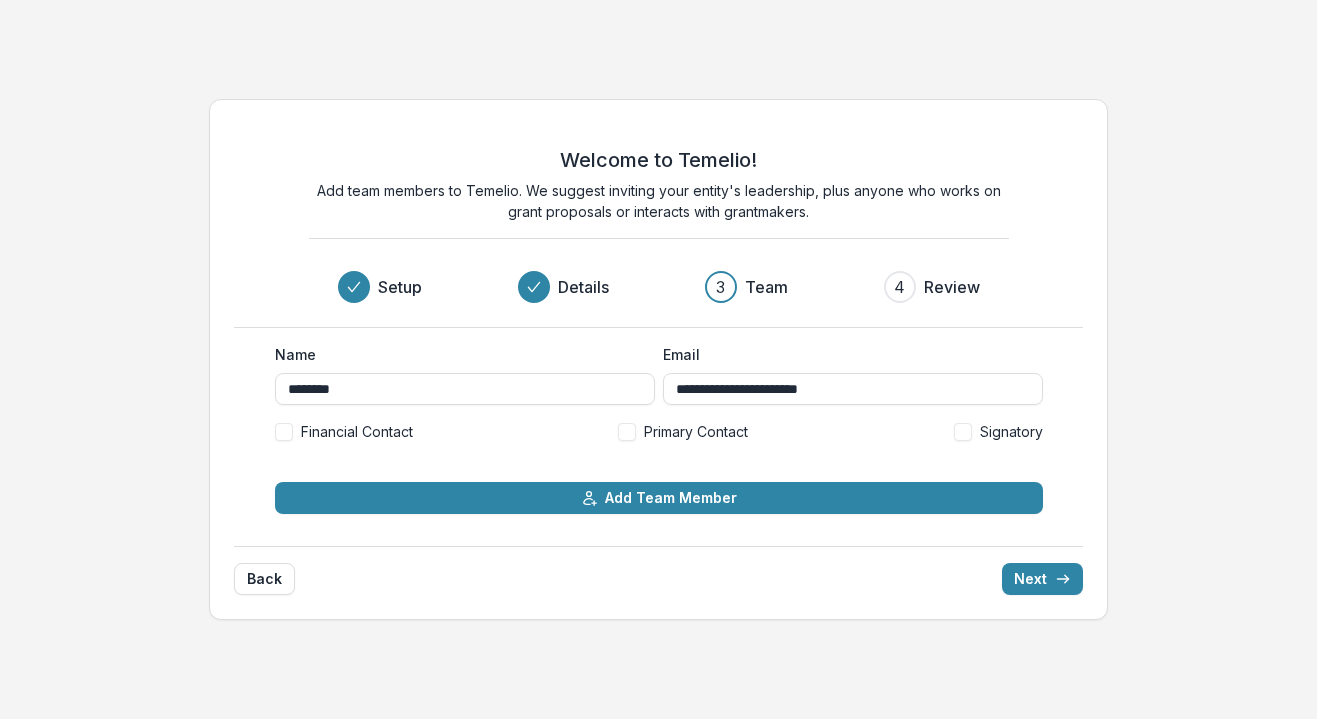 click on "Signatory" at bounding box center [998, 431] 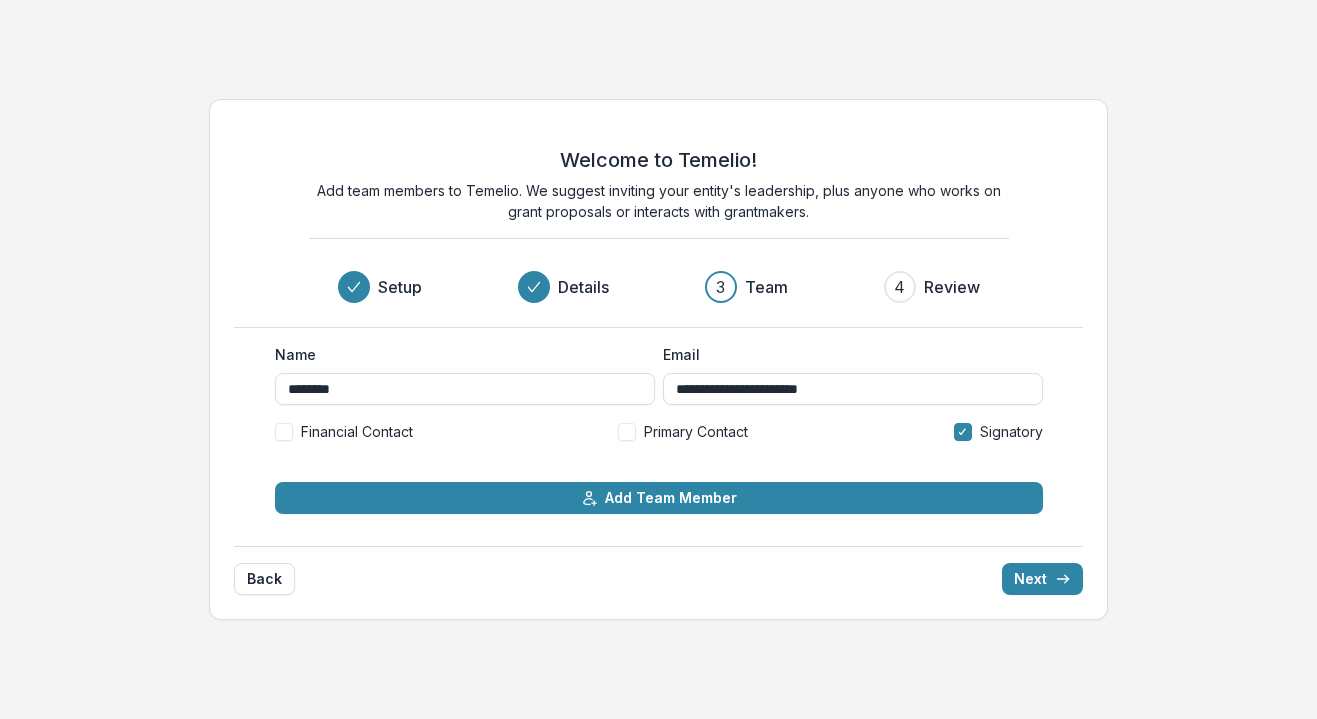 click at bounding box center [627, 432] 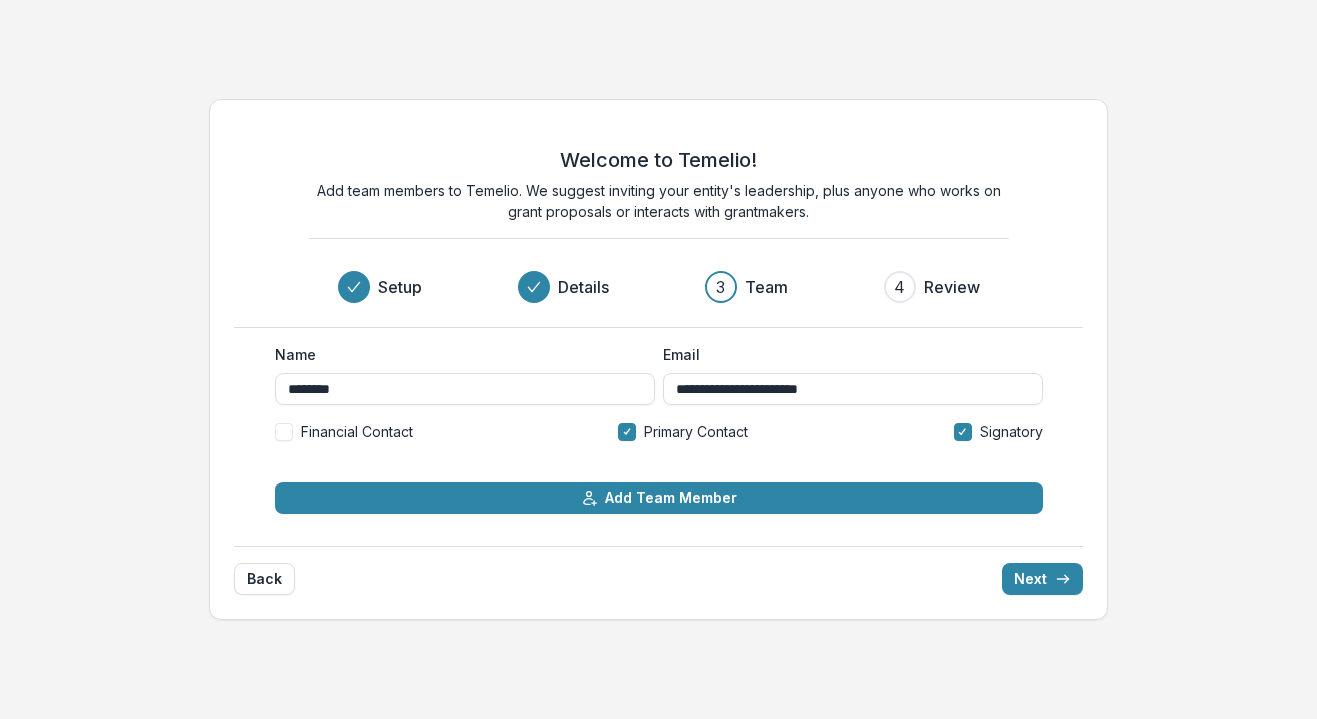 click at bounding box center [284, 432] 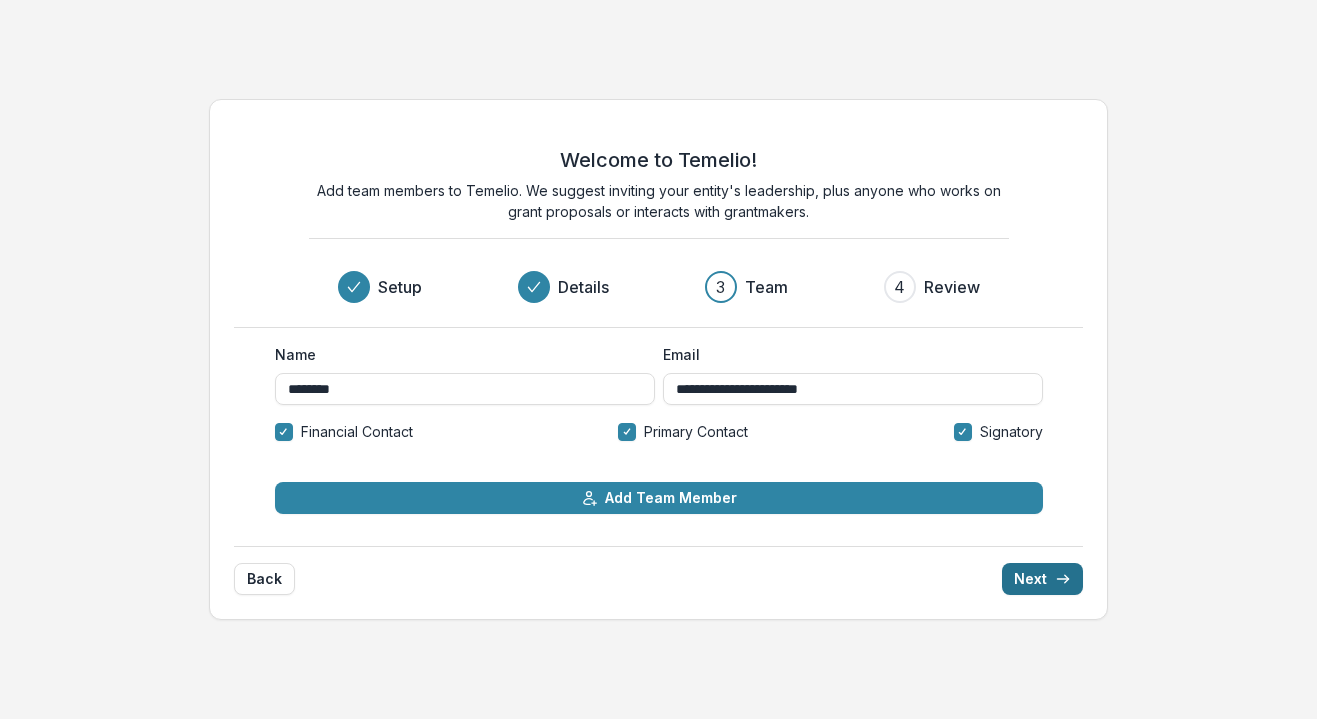 click on "Next" at bounding box center (1042, 579) 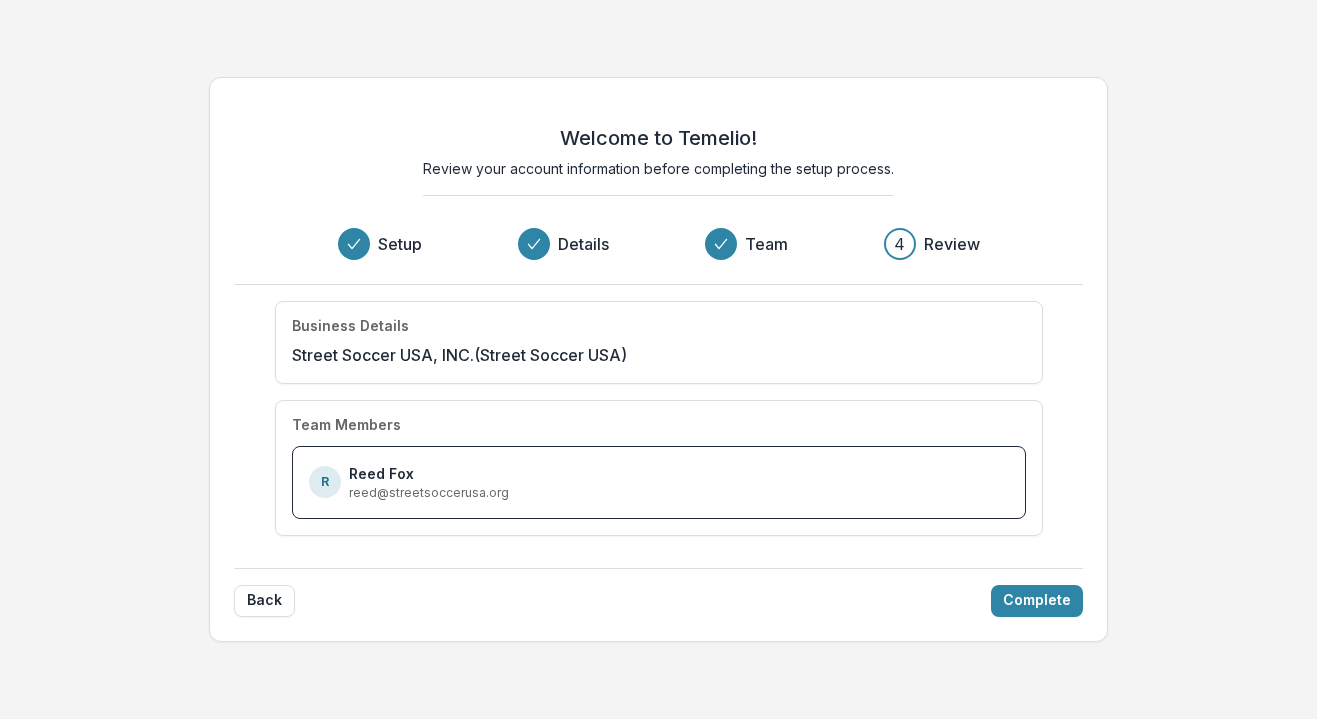 click on "reed@streetsoccerusa.org" at bounding box center (429, 493) 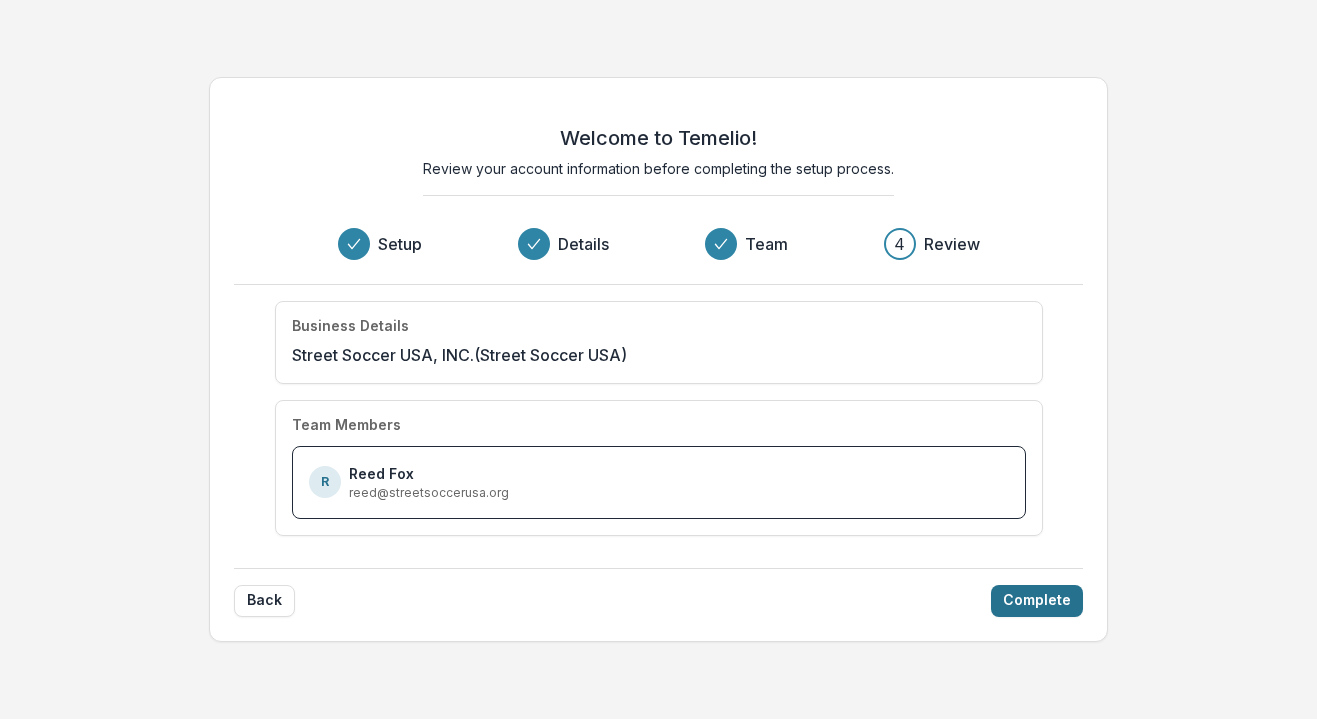 click on "Complete" at bounding box center (1037, 601) 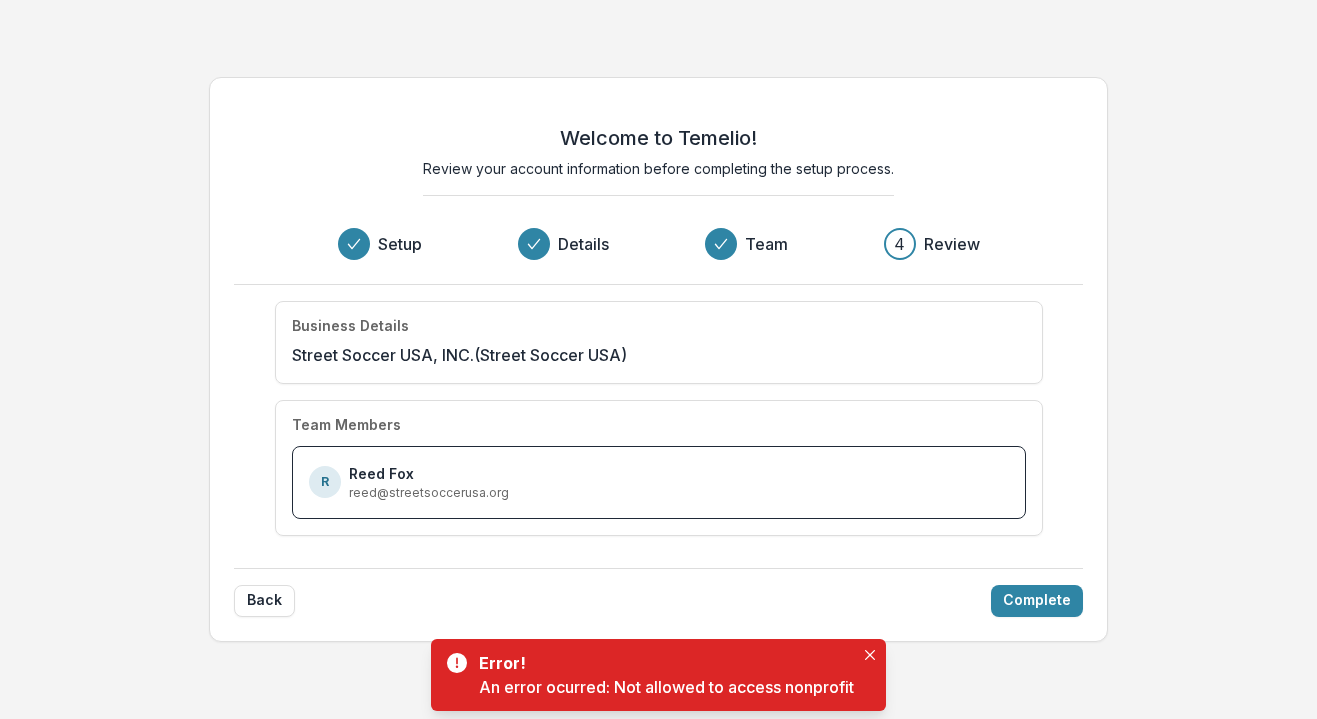 click on "4" at bounding box center [899, 244] 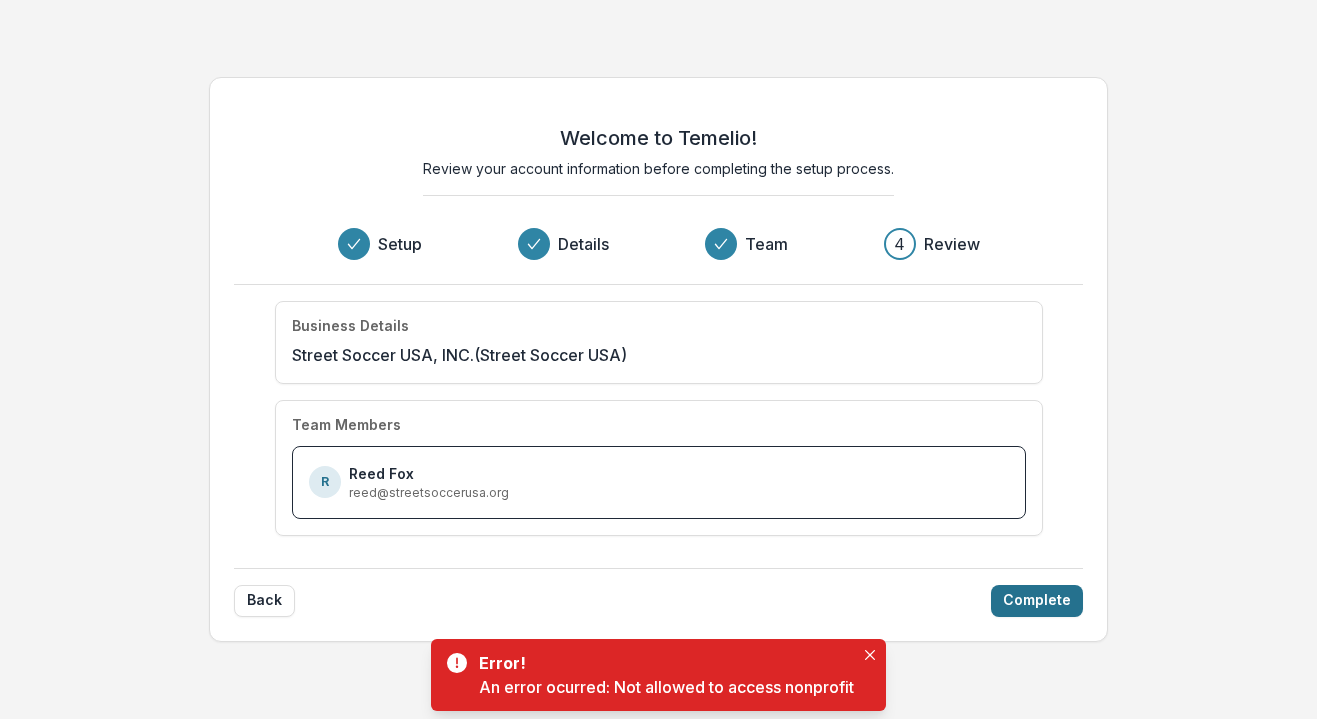 click on "Complete" at bounding box center [1037, 601] 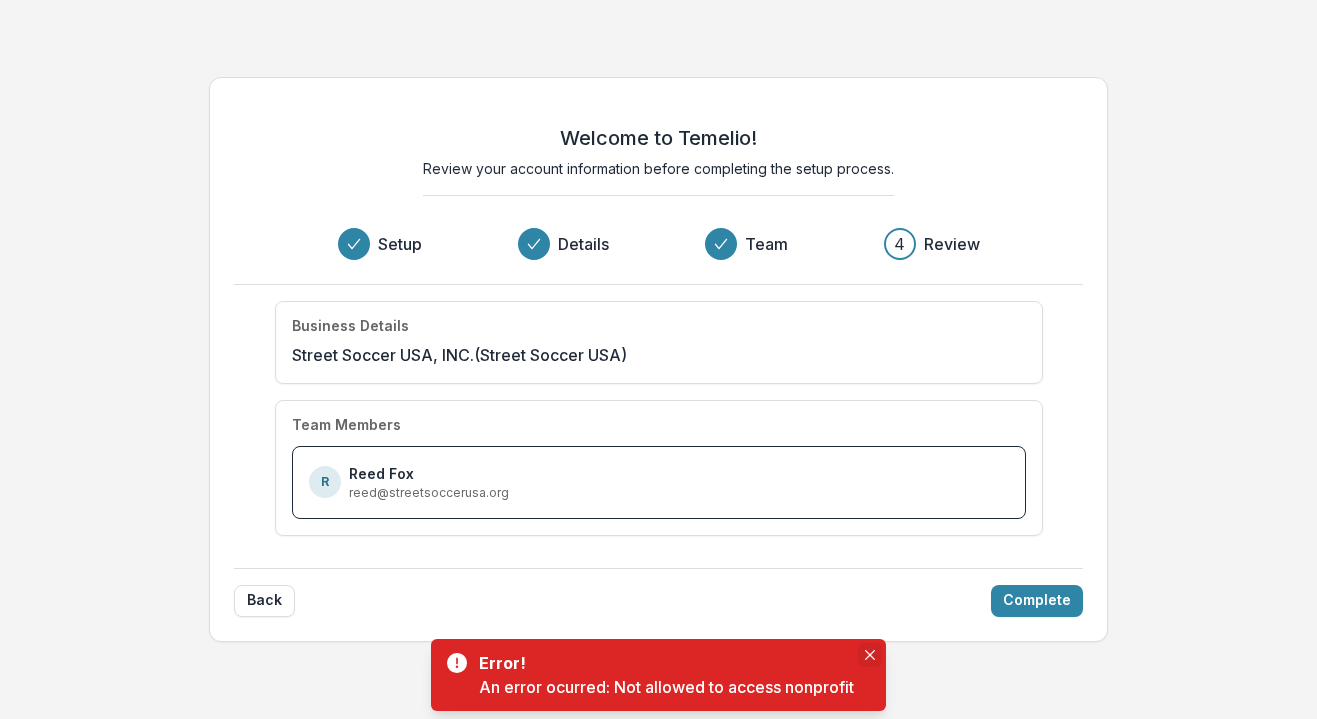 click at bounding box center [870, 655] 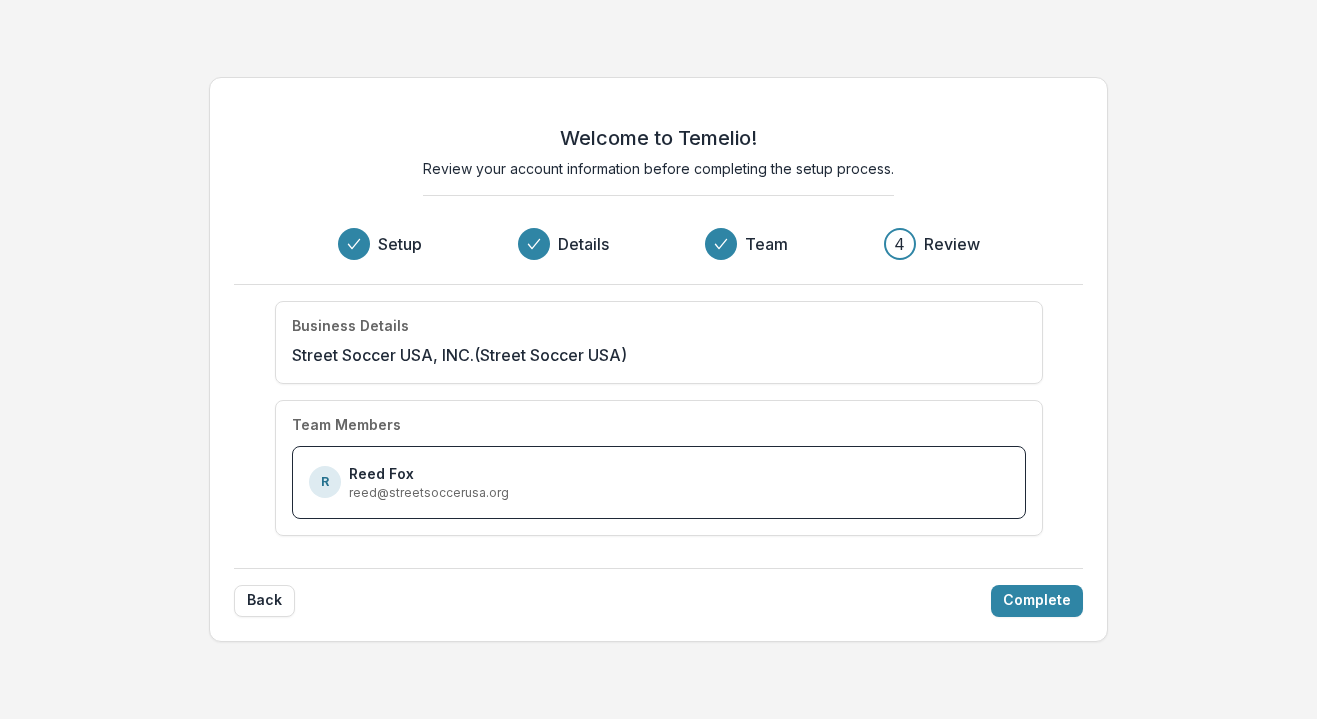 click on "Street Soccer USA, INC.  (Street Soccer USA)" at bounding box center [459, 355] 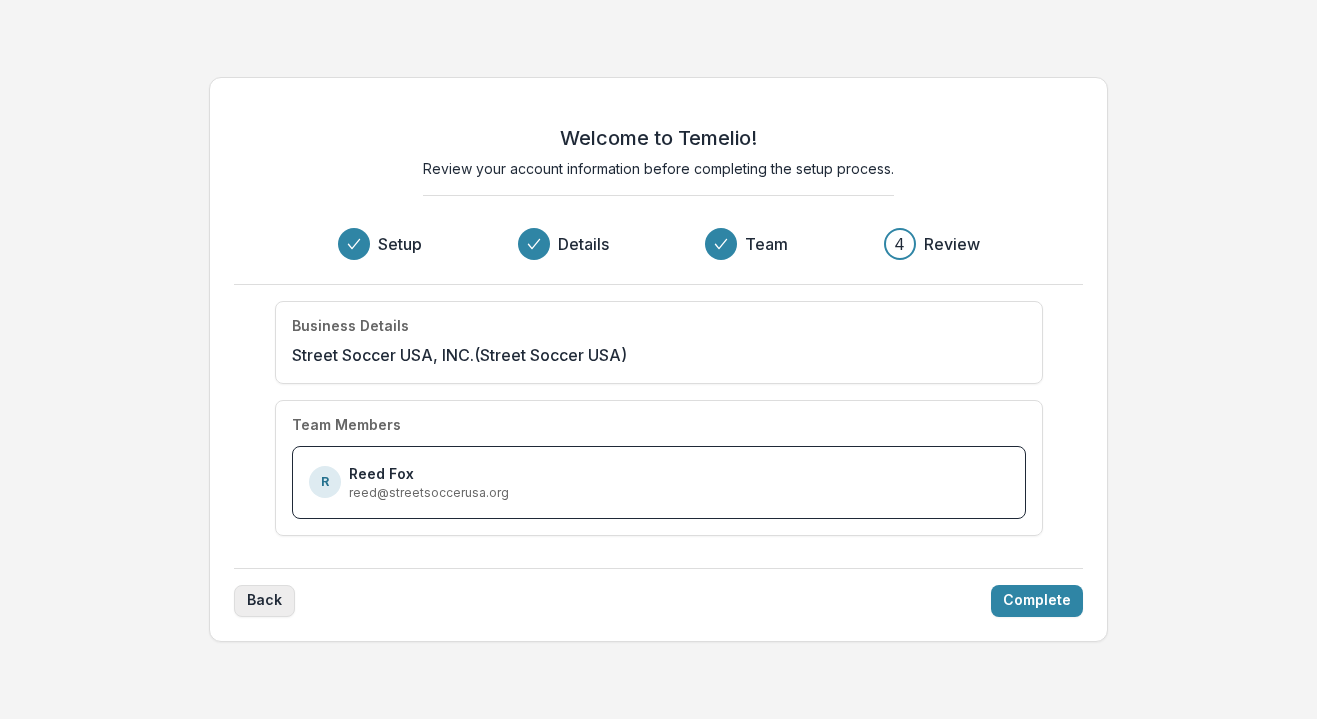 click on "Back" at bounding box center (264, 601) 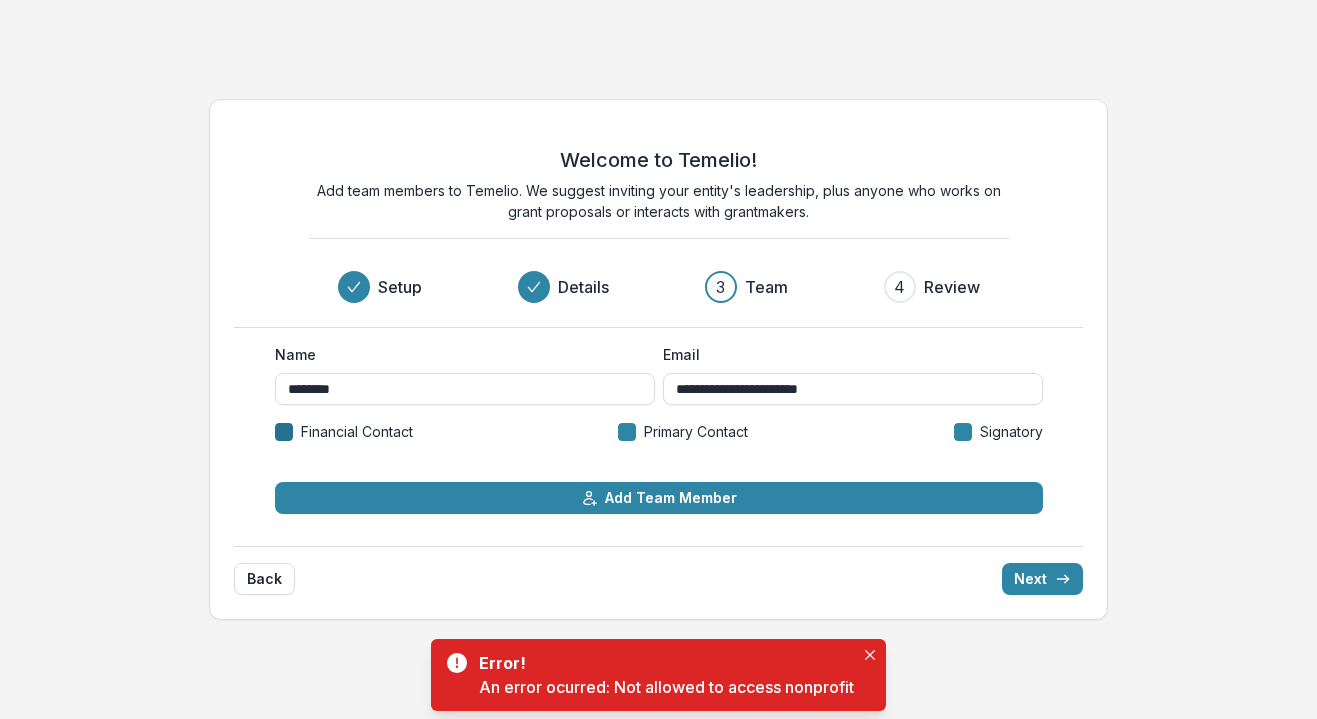 click 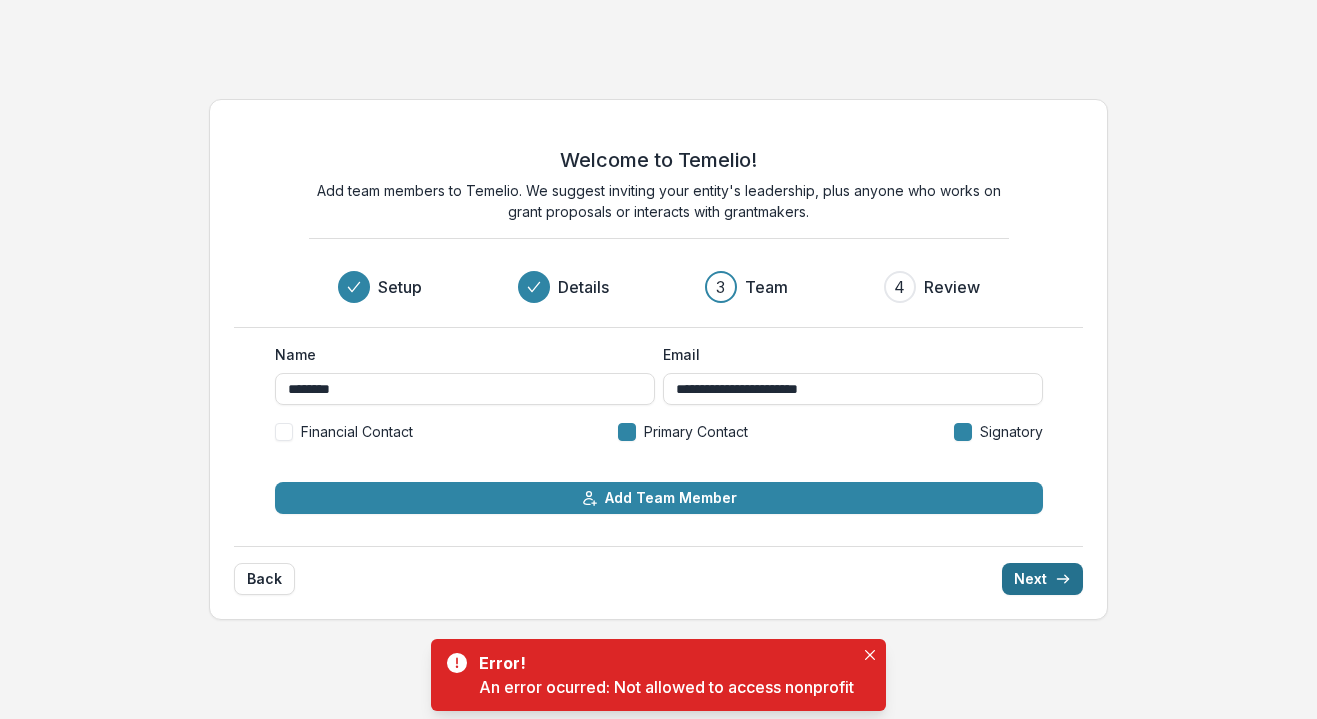 click on "Next" at bounding box center (1042, 579) 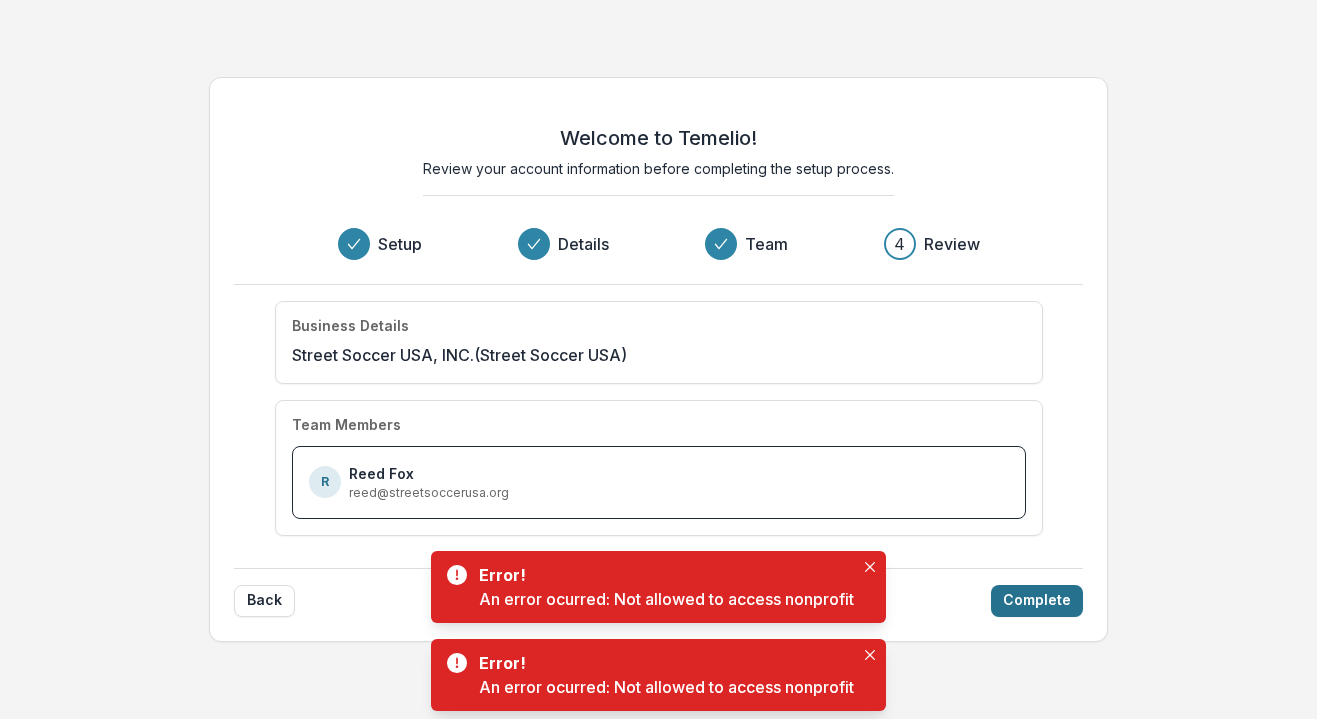 click on "Complete" at bounding box center [1037, 601] 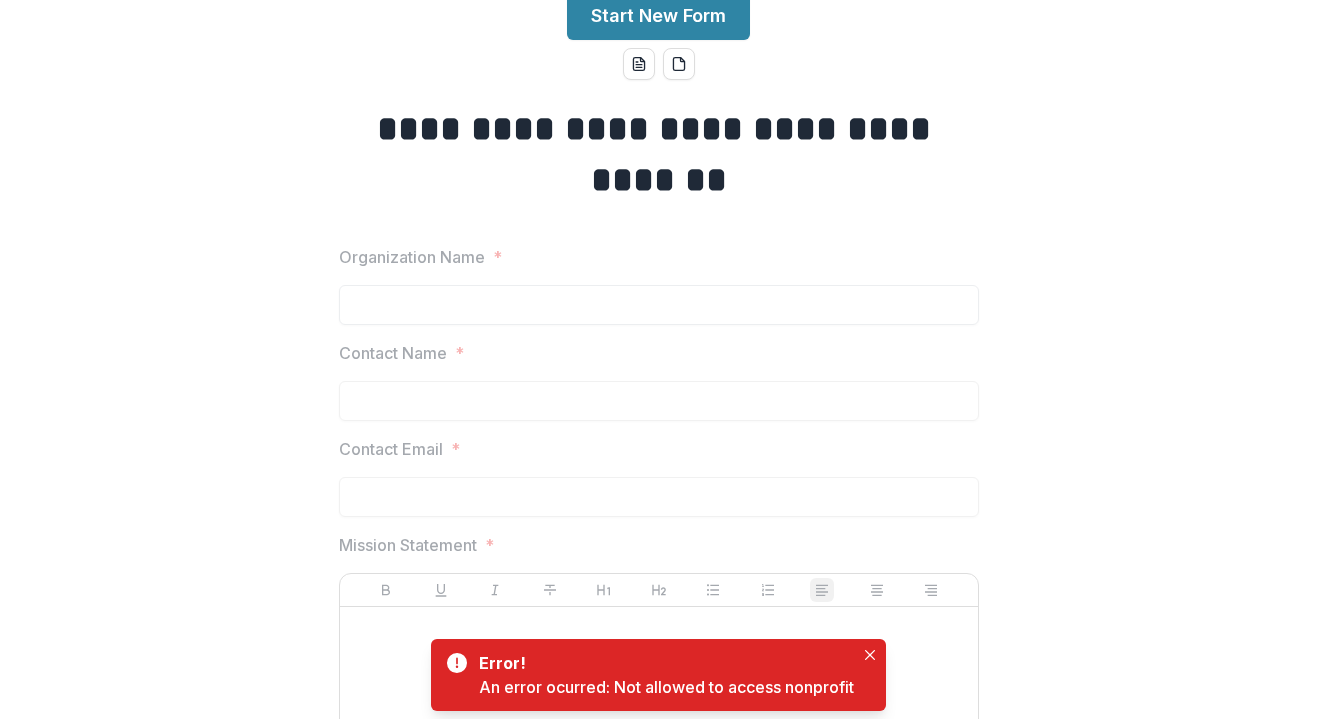 scroll, scrollTop: 0, scrollLeft: 0, axis: both 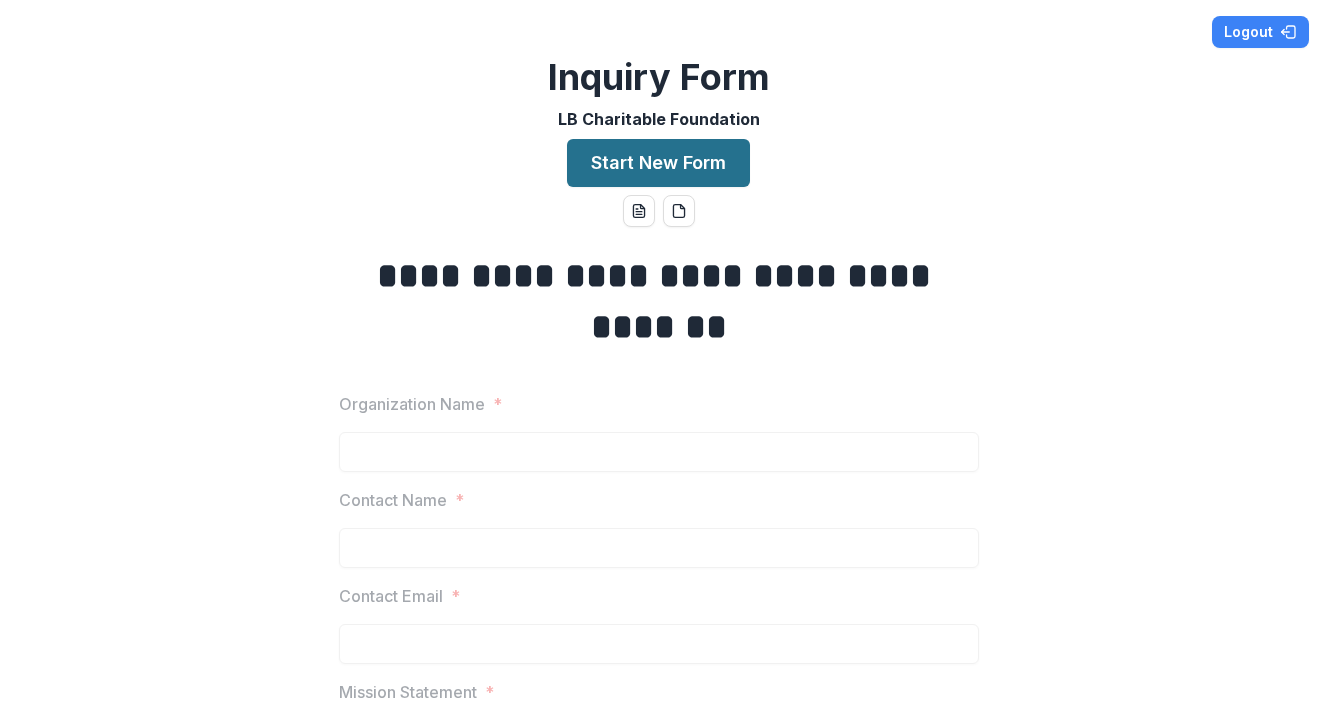 click on "Start New Form" at bounding box center (658, 163) 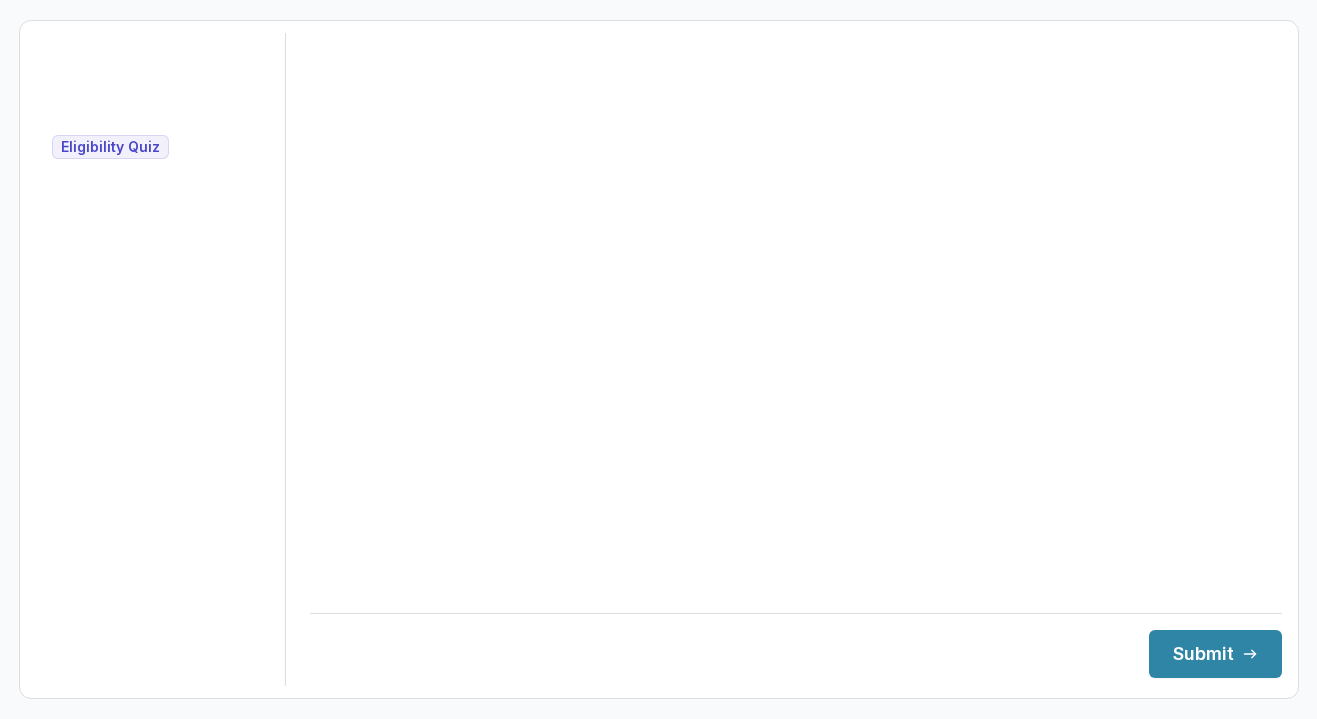 scroll, scrollTop: 0, scrollLeft: 0, axis: both 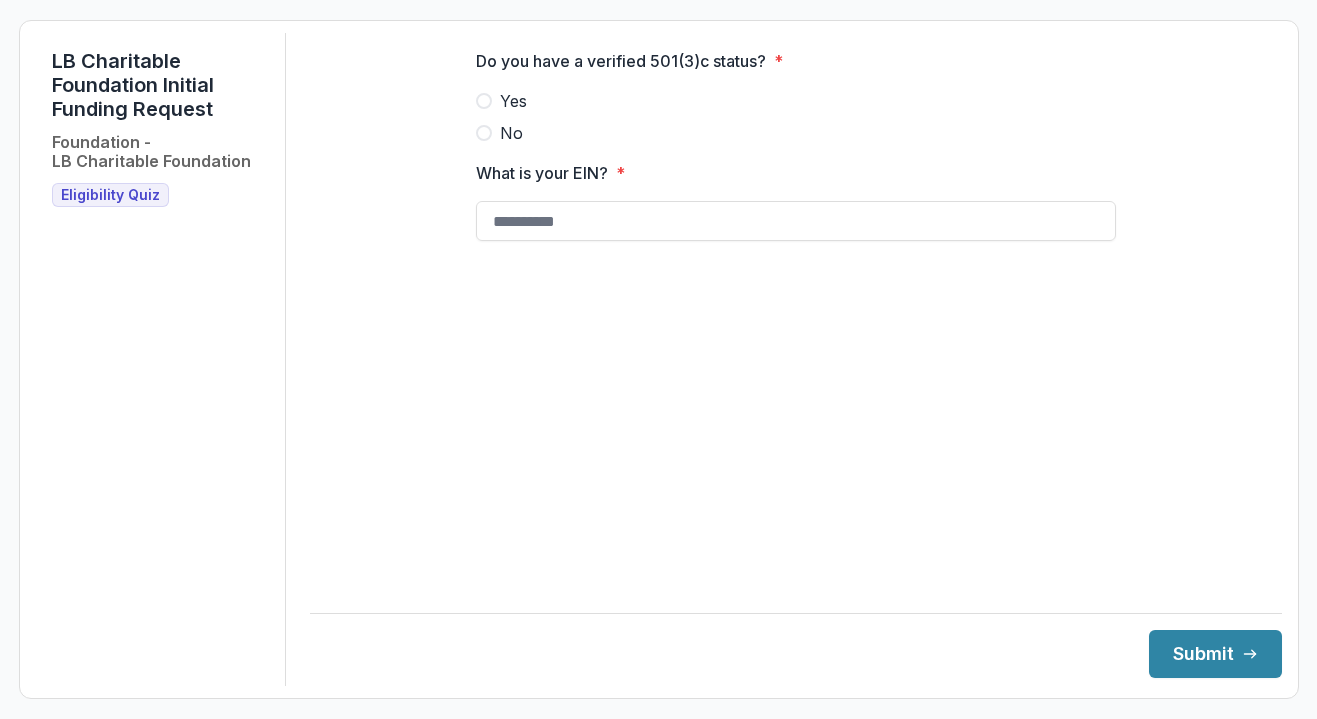 click on "Yes" at bounding box center [796, 101] 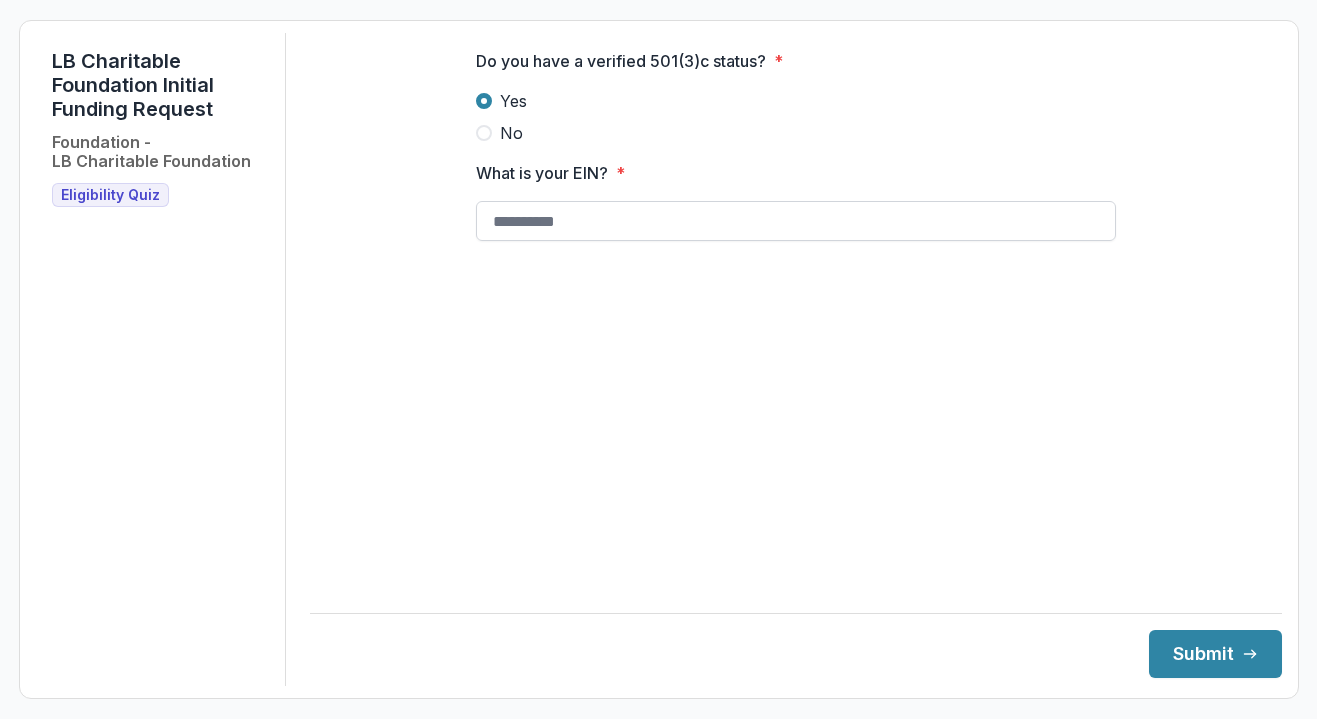 click on "What is your EIN? *" at bounding box center [796, 221] 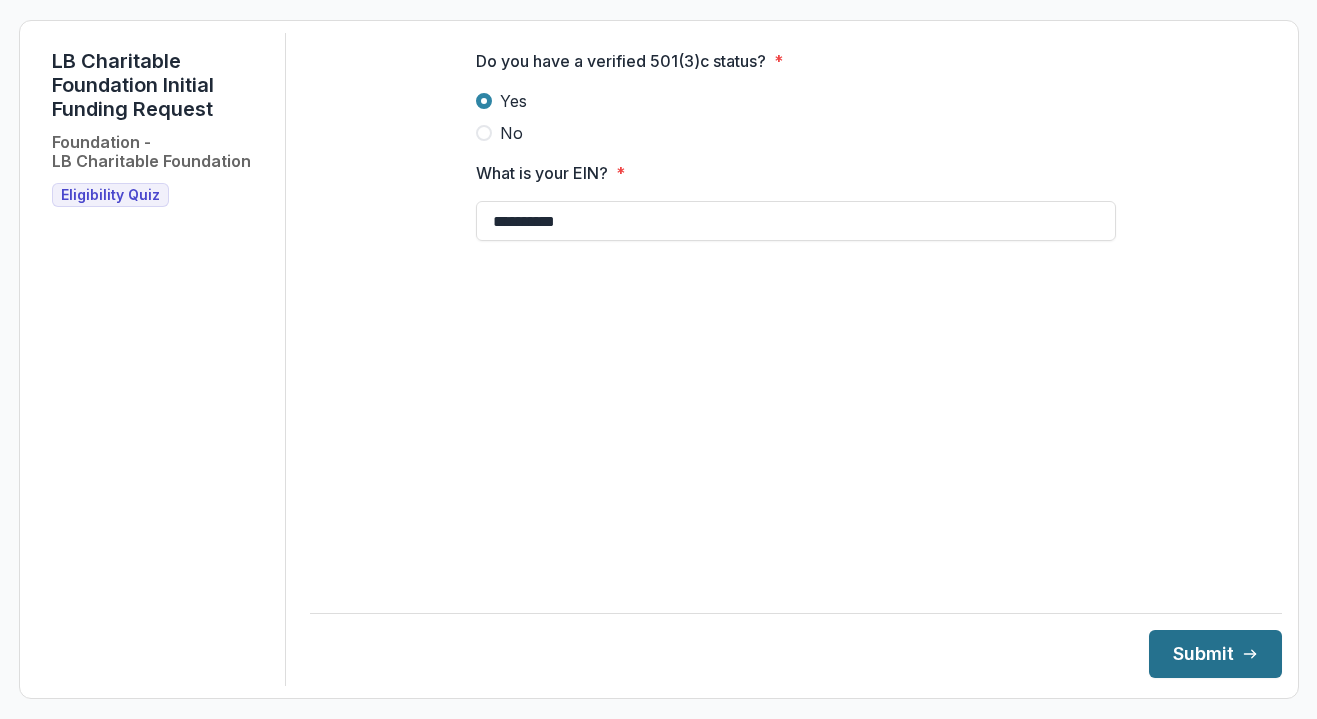 type on "**********" 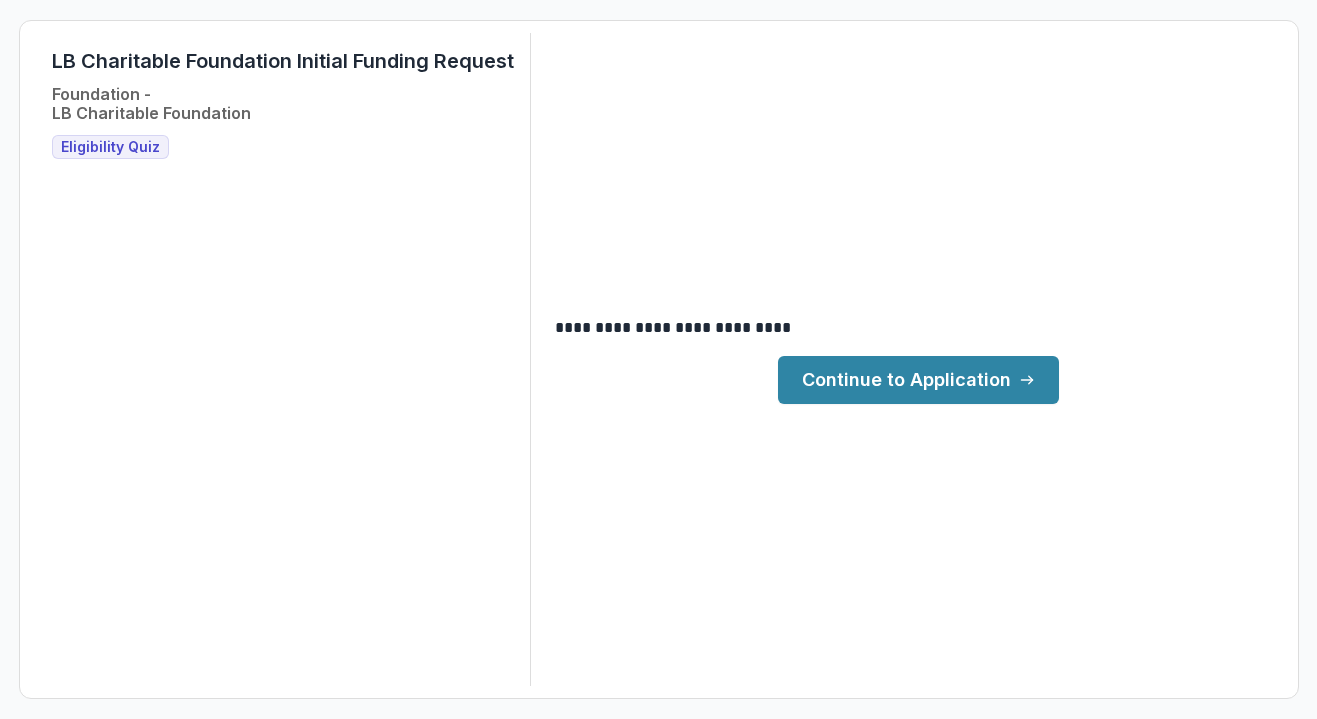 click on "Continue to Application" at bounding box center (918, 380) 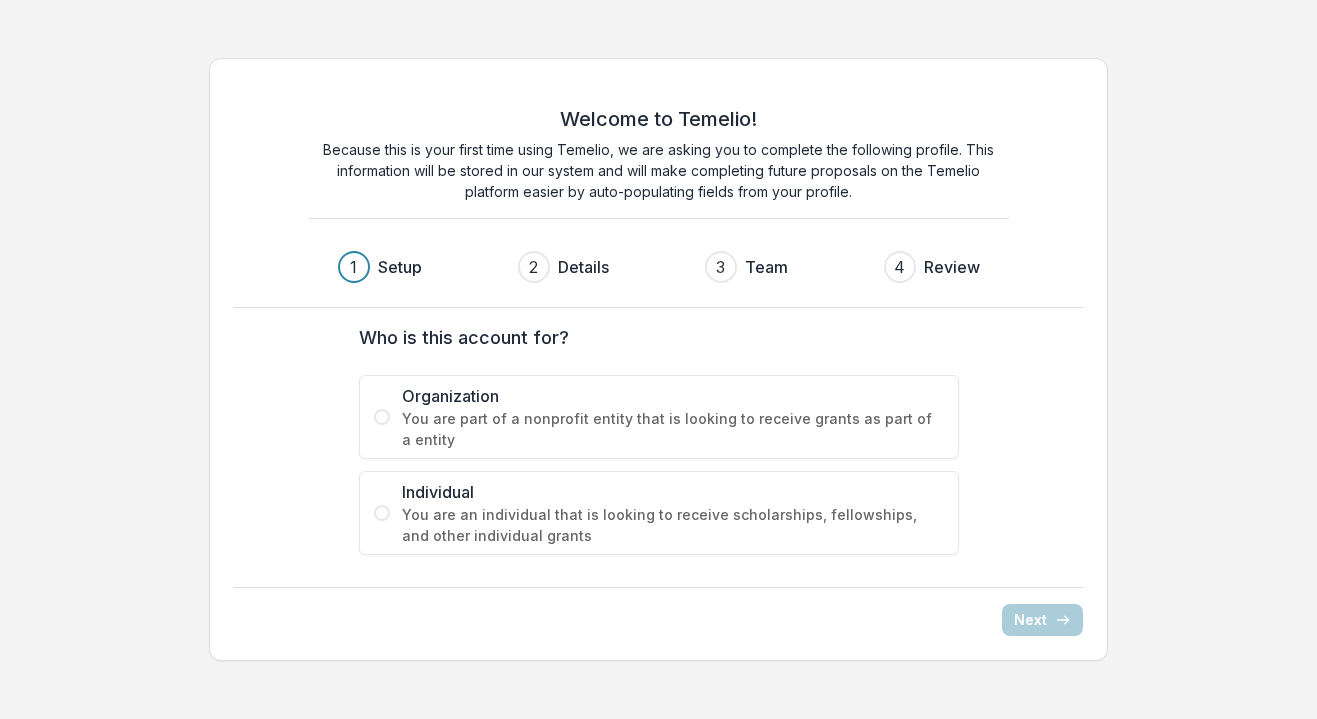 click on "Setup" at bounding box center [400, 267] 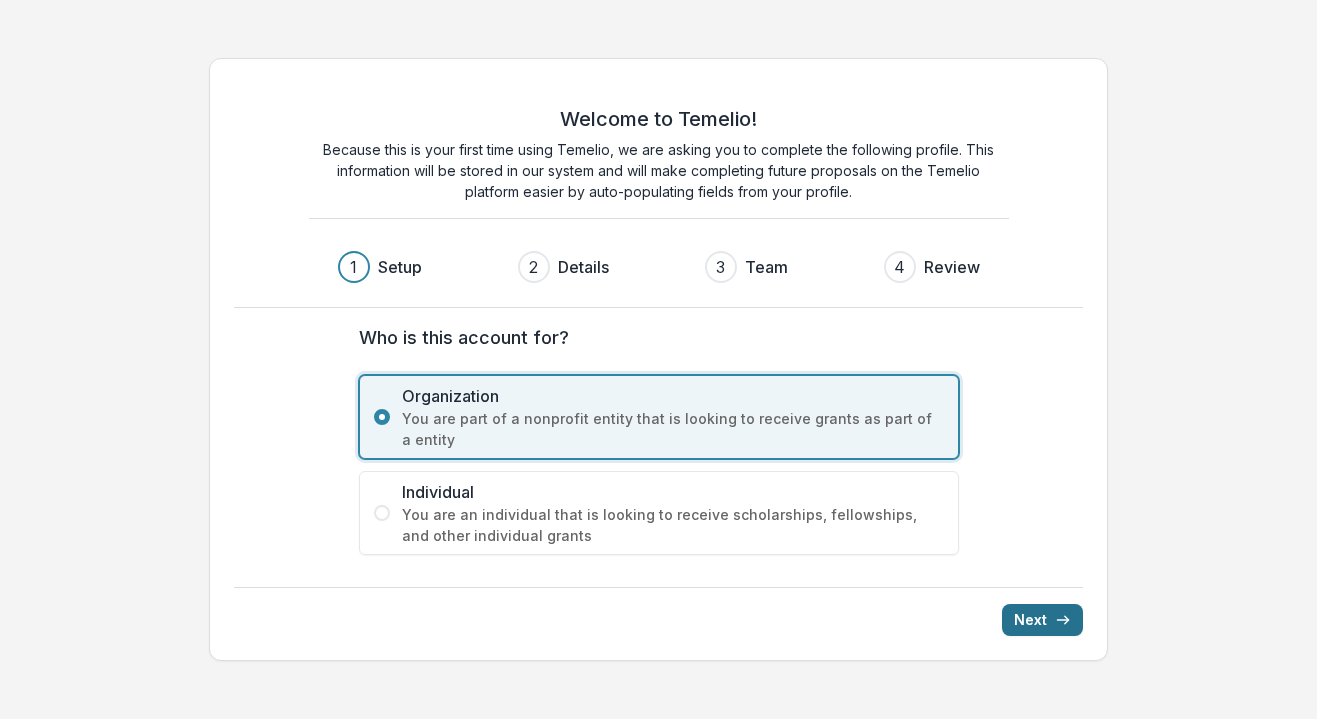 click on "Next" at bounding box center (1042, 620) 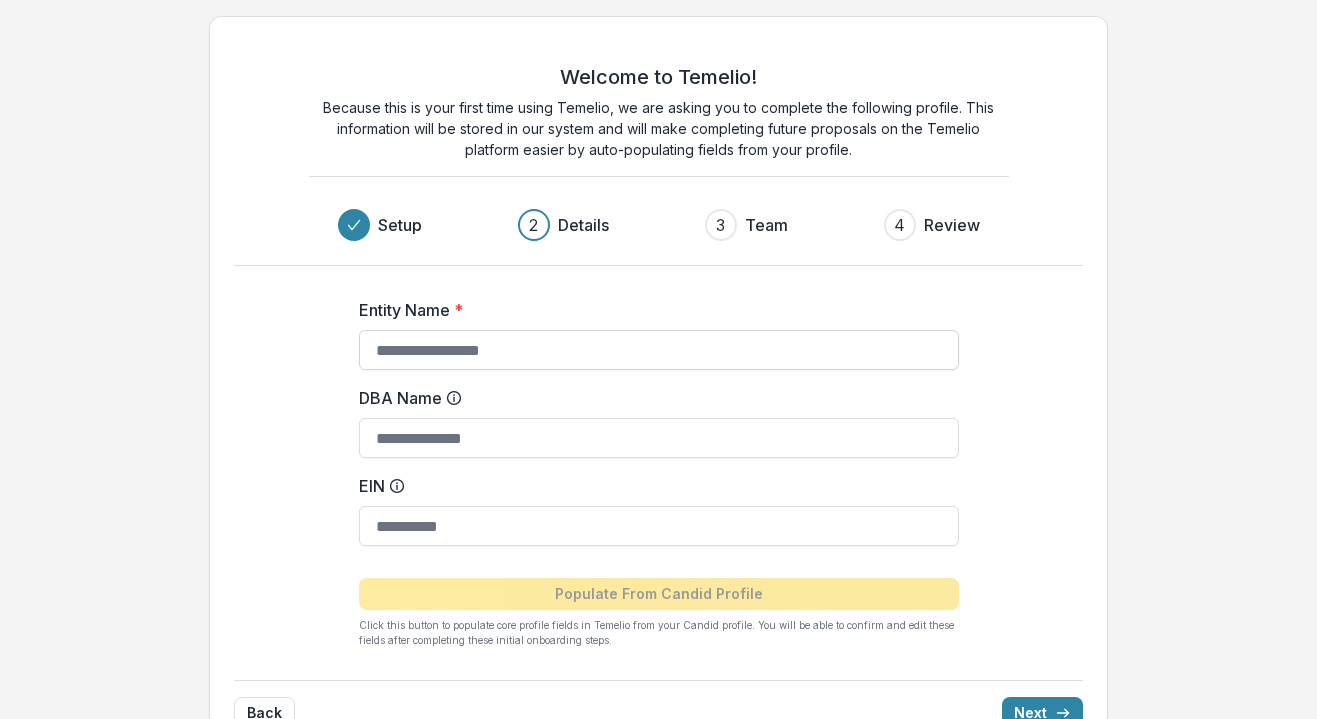 click on "Entity Name *" at bounding box center (659, 350) 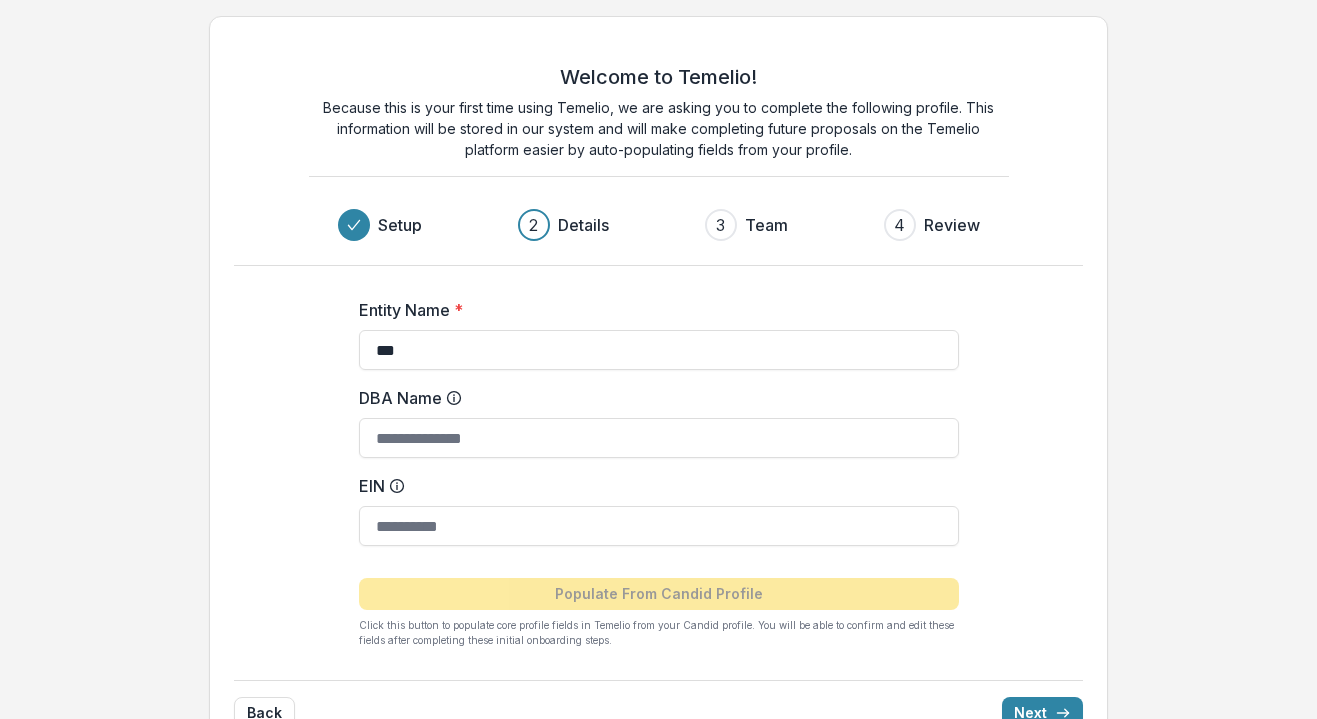 type on "**********" 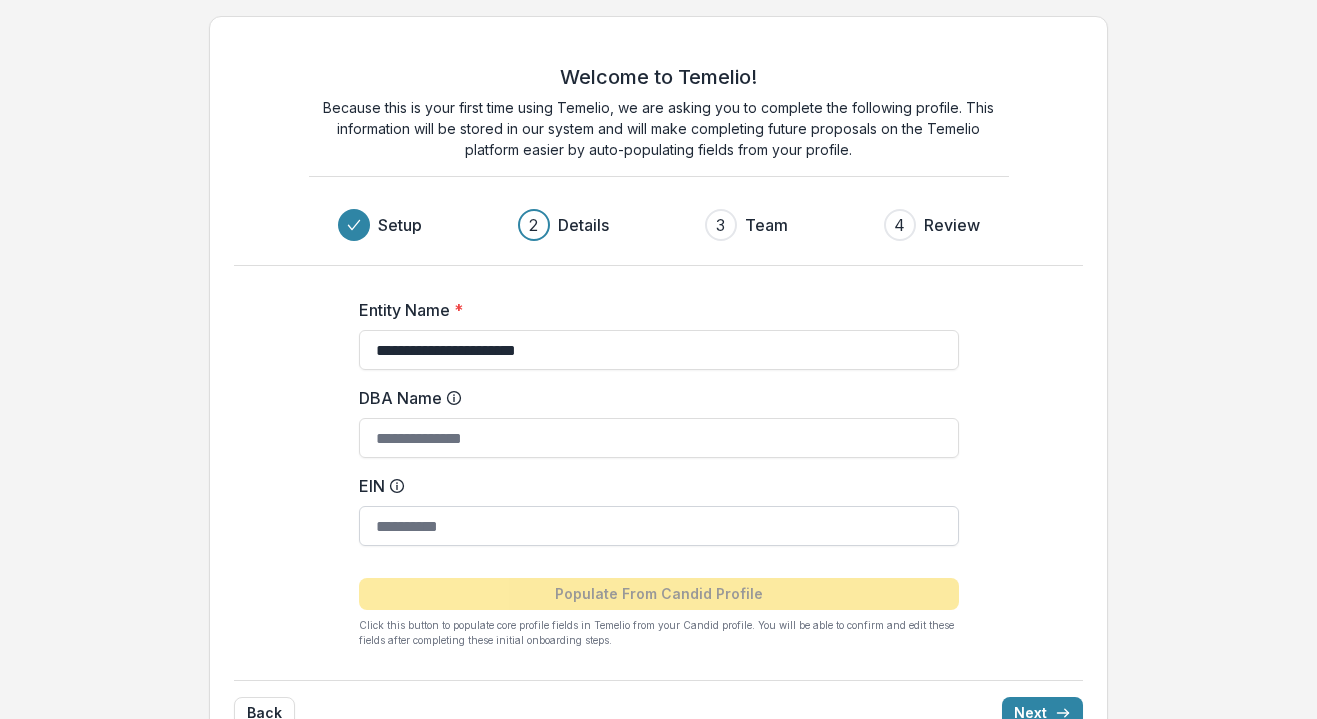 click on "EIN" at bounding box center (659, 526) 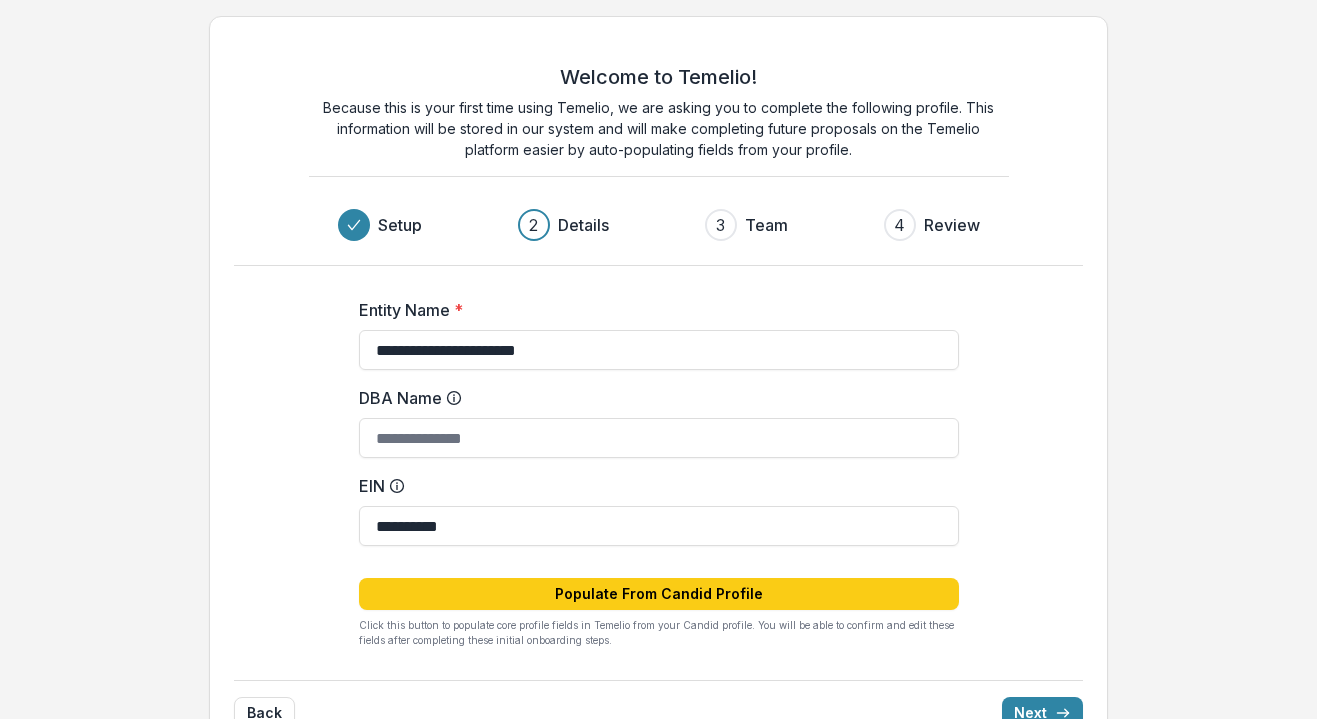 type on "**********" 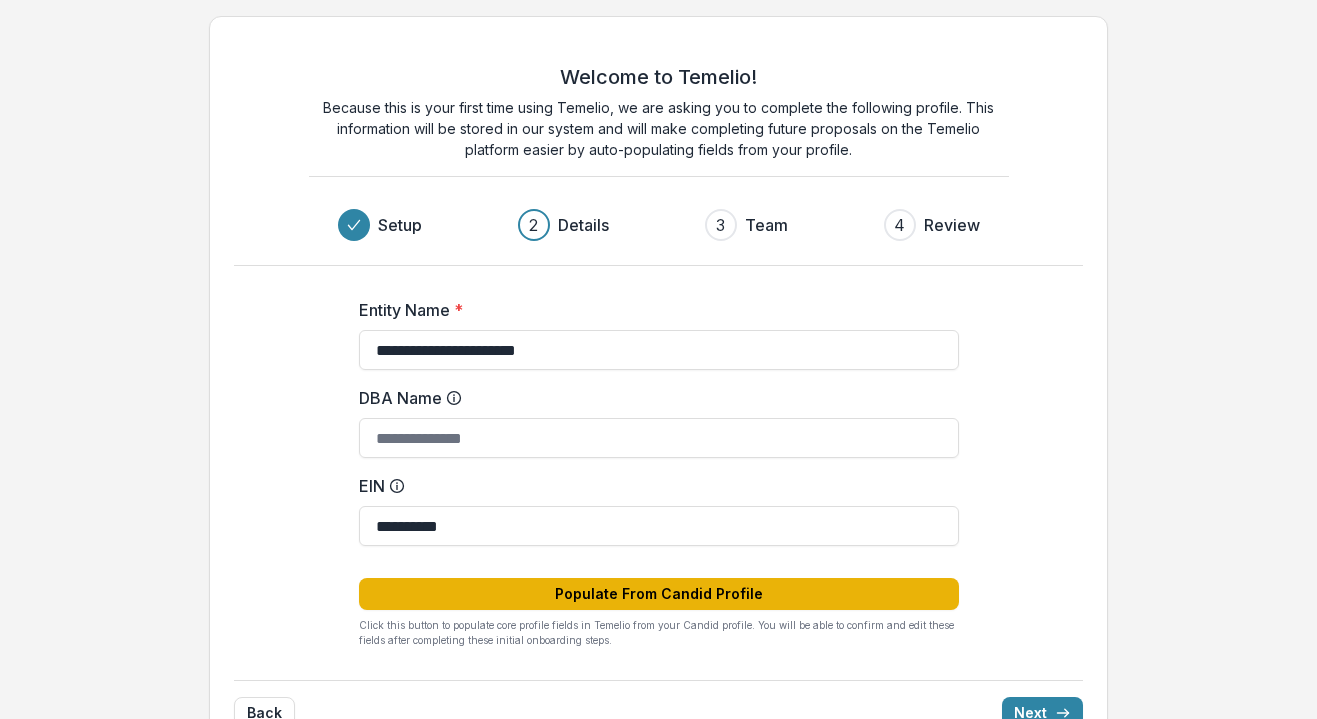 click on "Populate From Candid Profile" at bounding box center (659, 594) 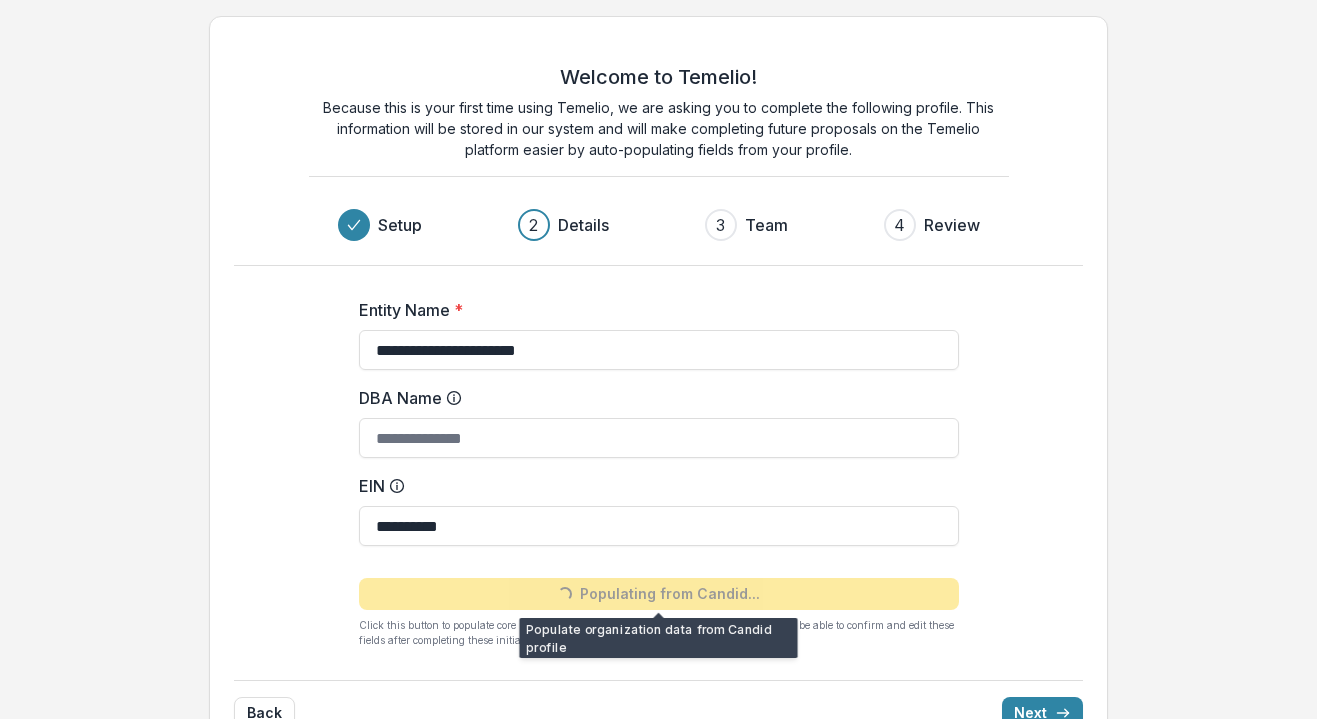 type on "**********" 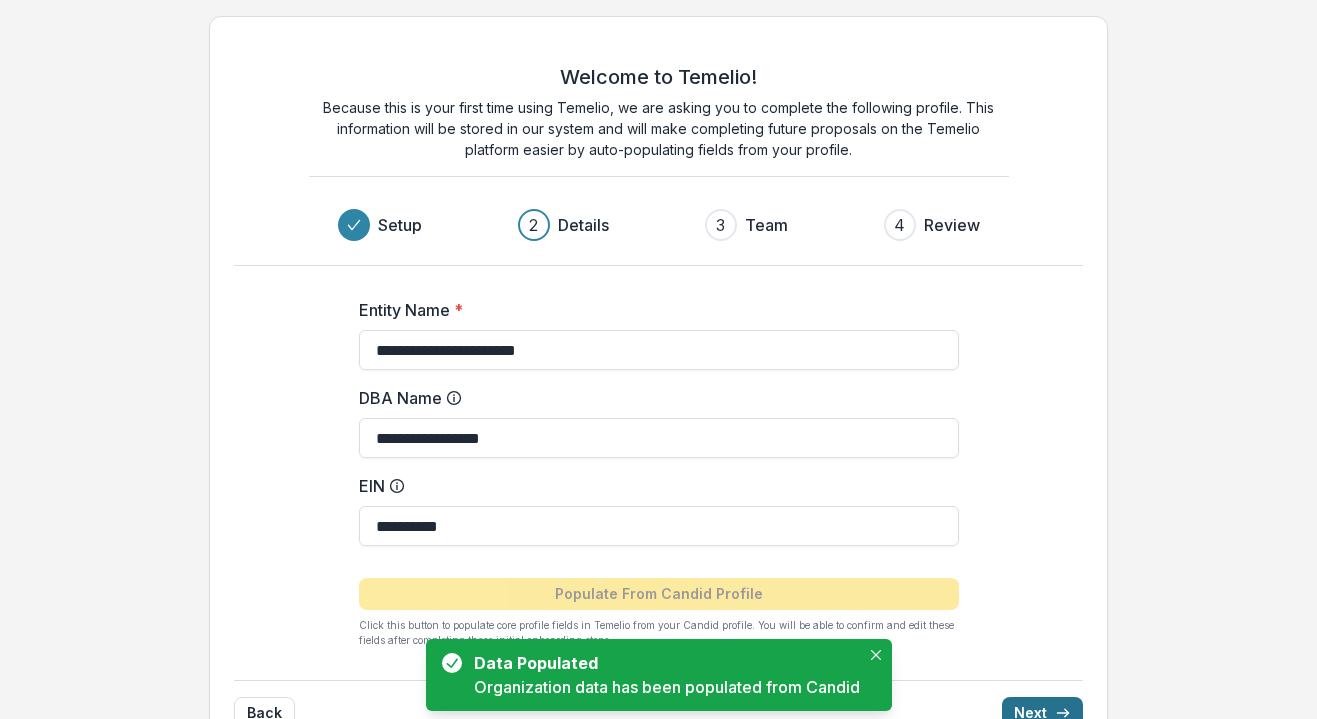 click on "Next" at bounding box center (1042, 713) 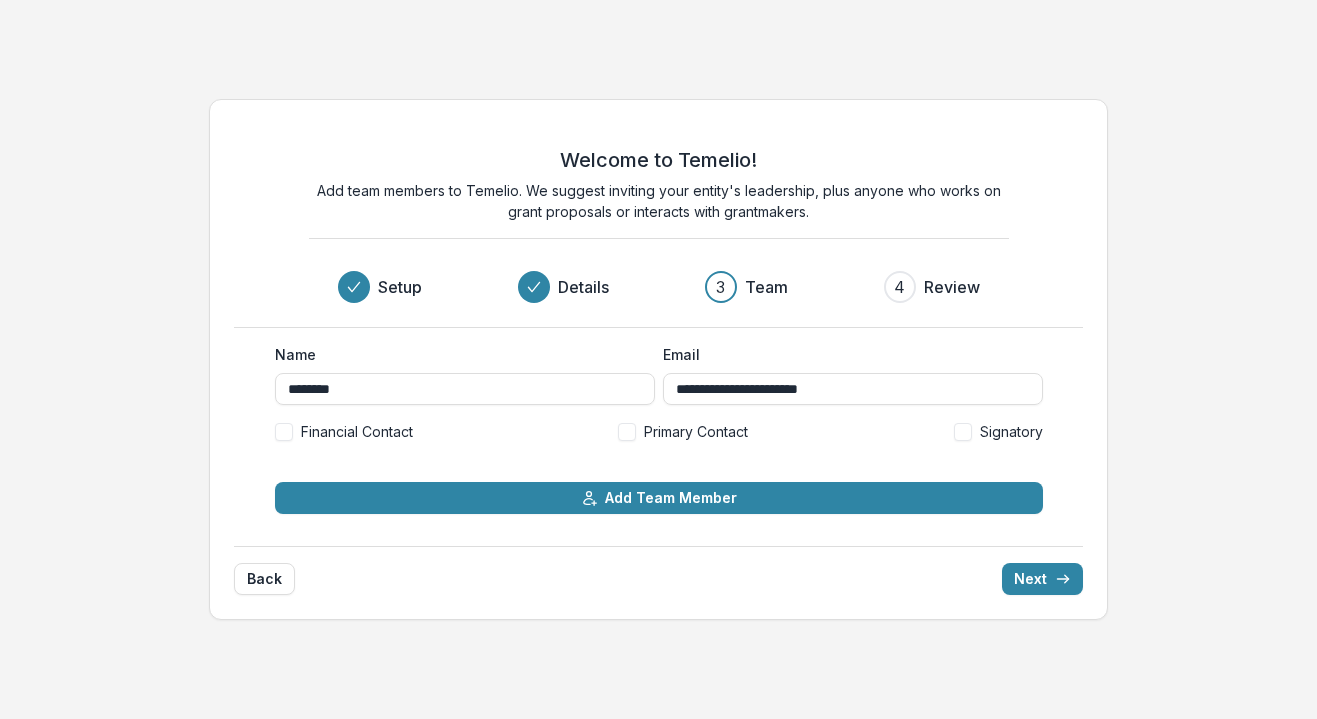 click at bounding box center [963, 432] 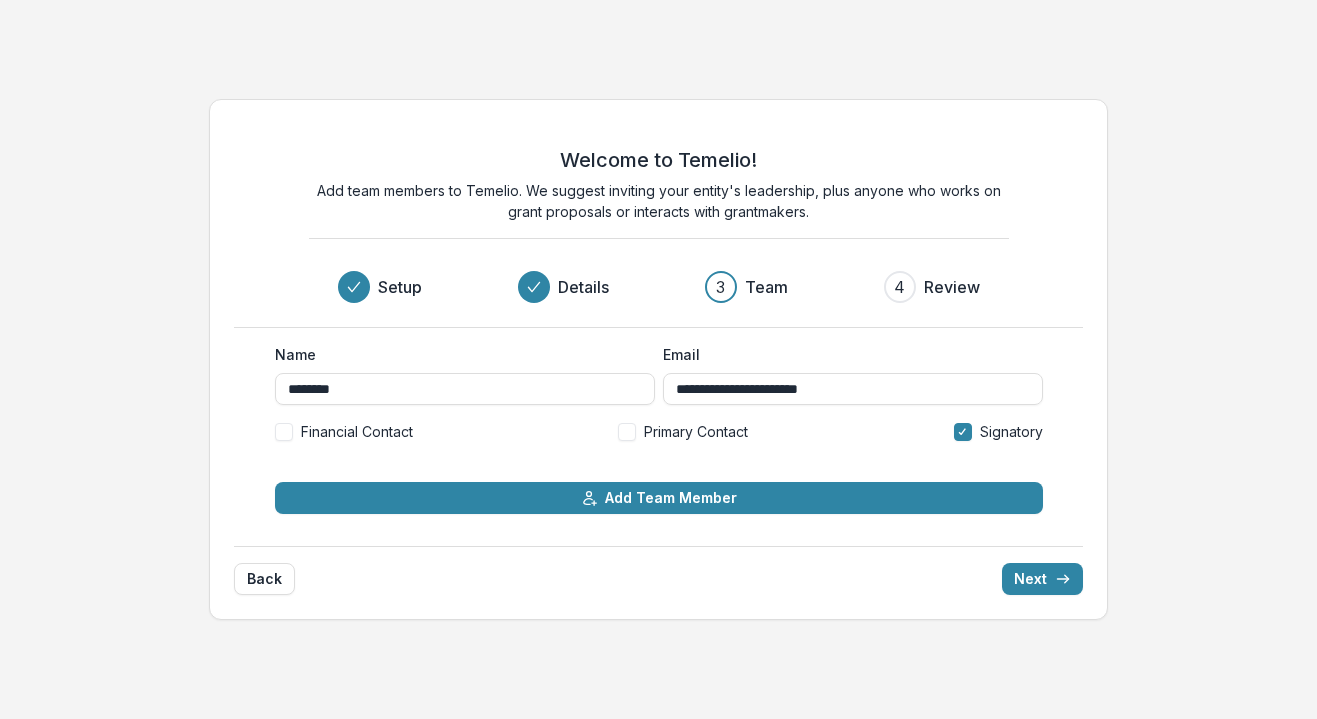 click at bounding box center [627, 432] 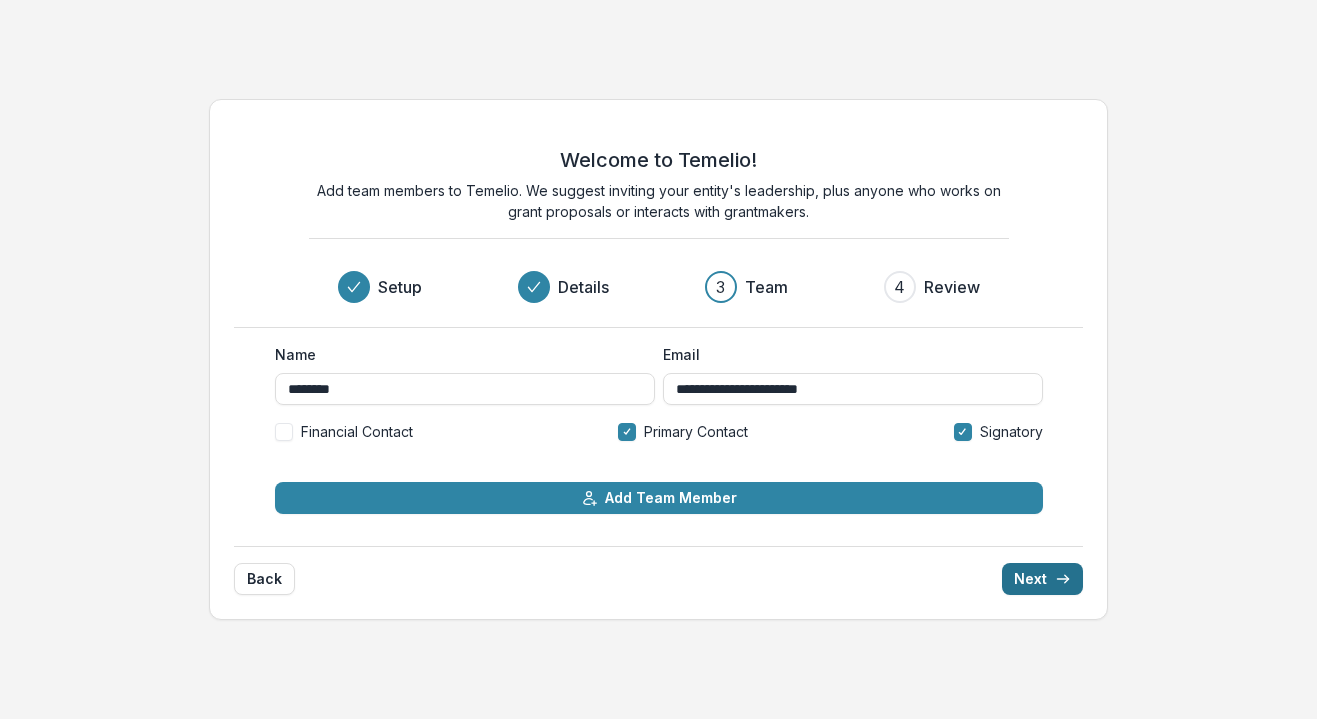 click 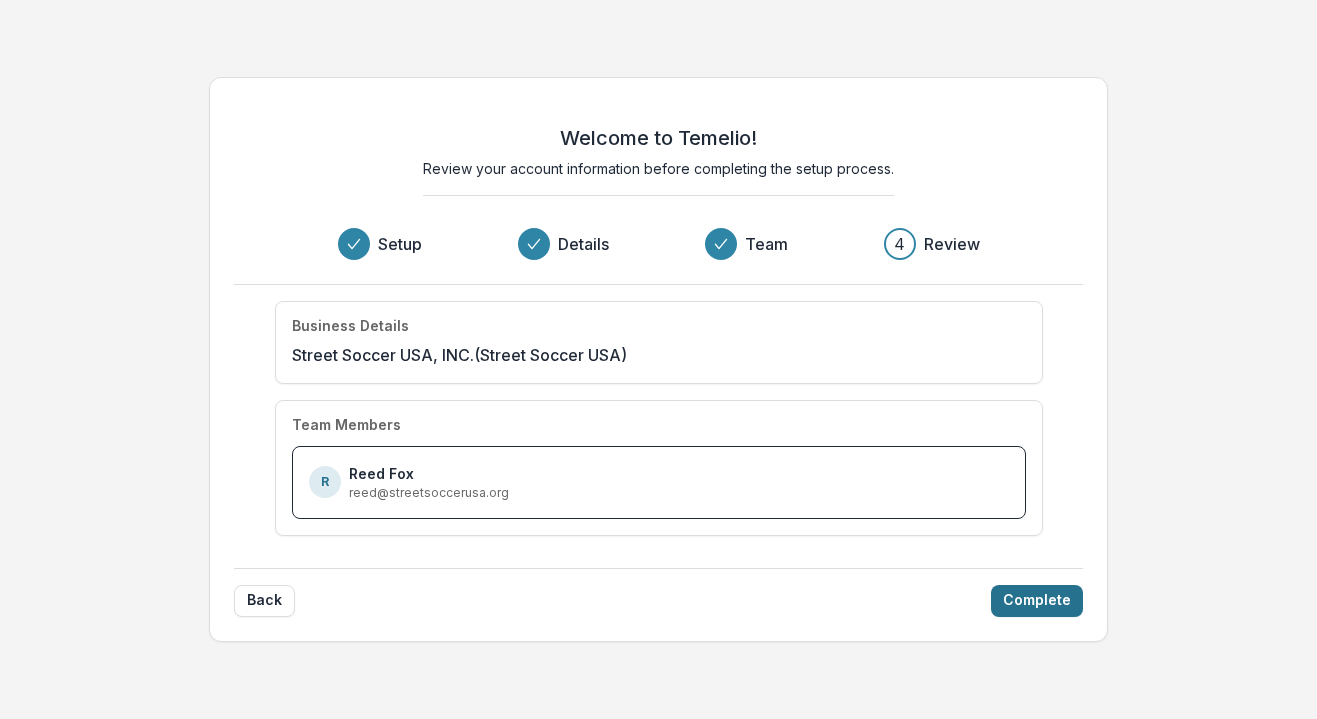 click on "R Reed Fox reed@streetsoccerusa.org" at bounding box center [659, 482] 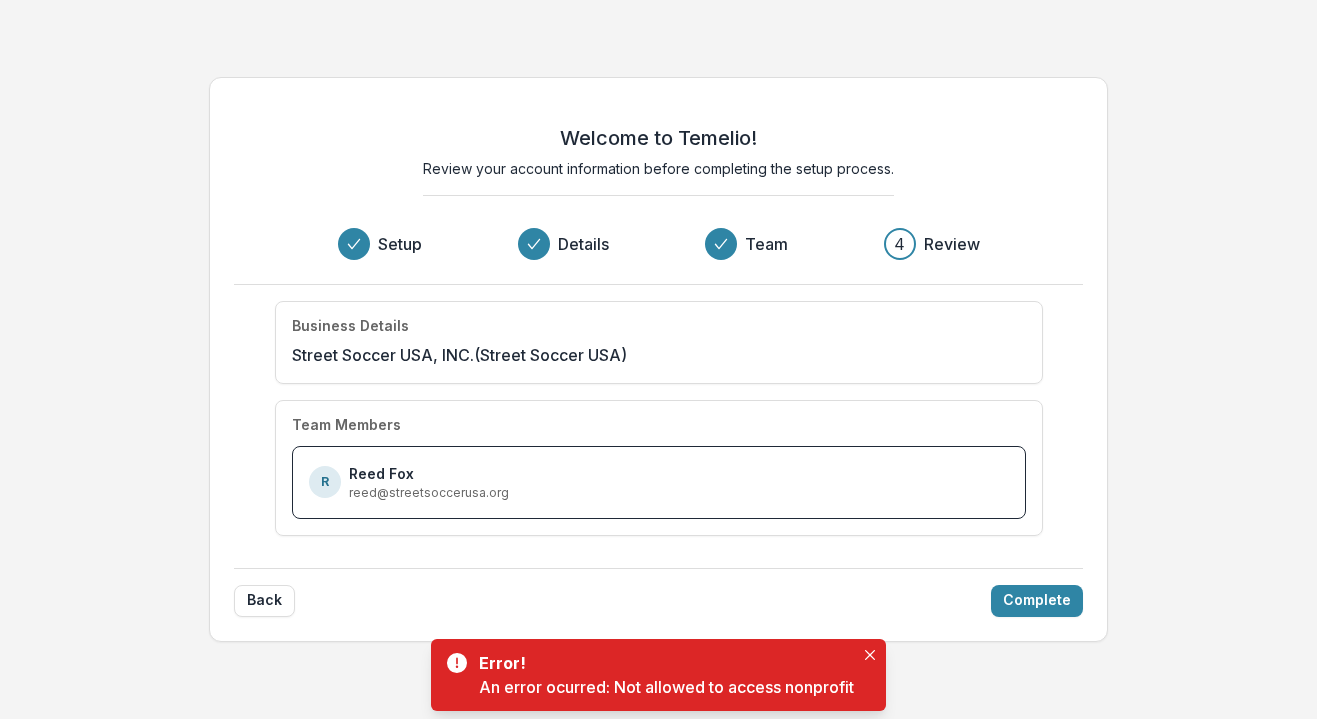 click on "4" at bounding box center (900, 244) 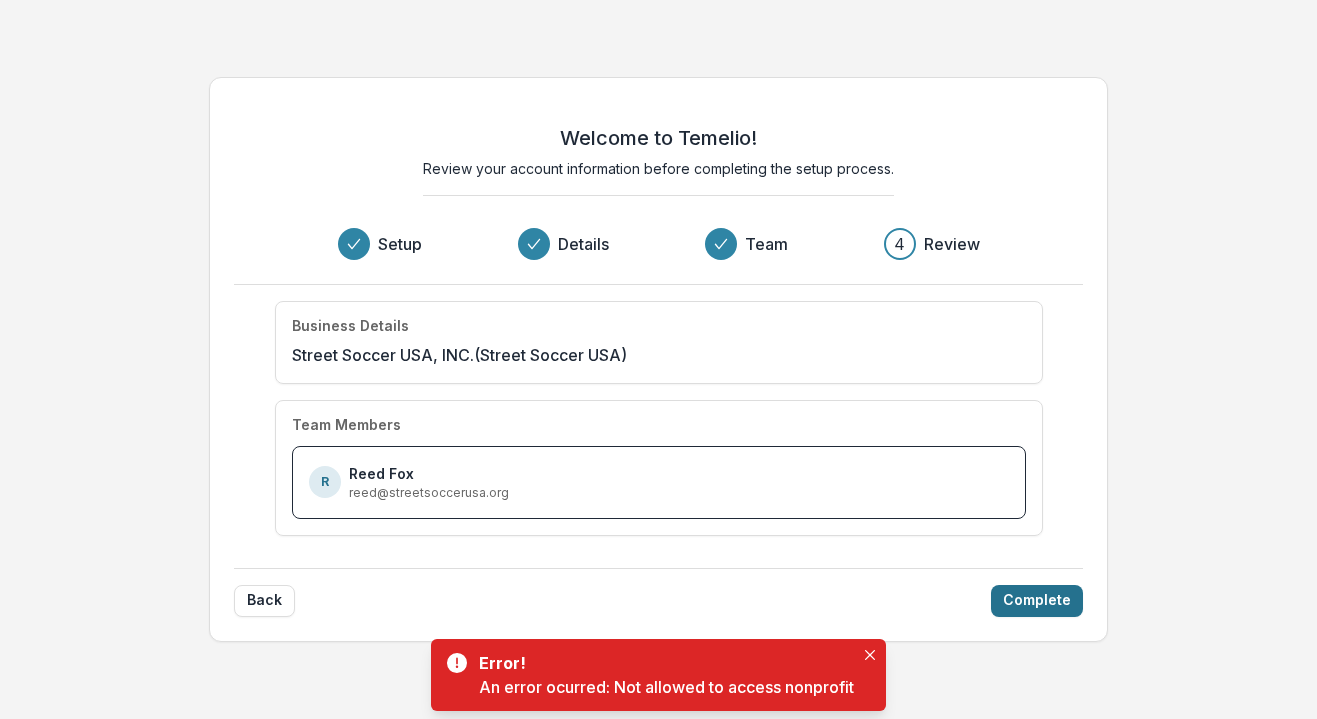 click on "Complete" at bounding box center (1037, 601) 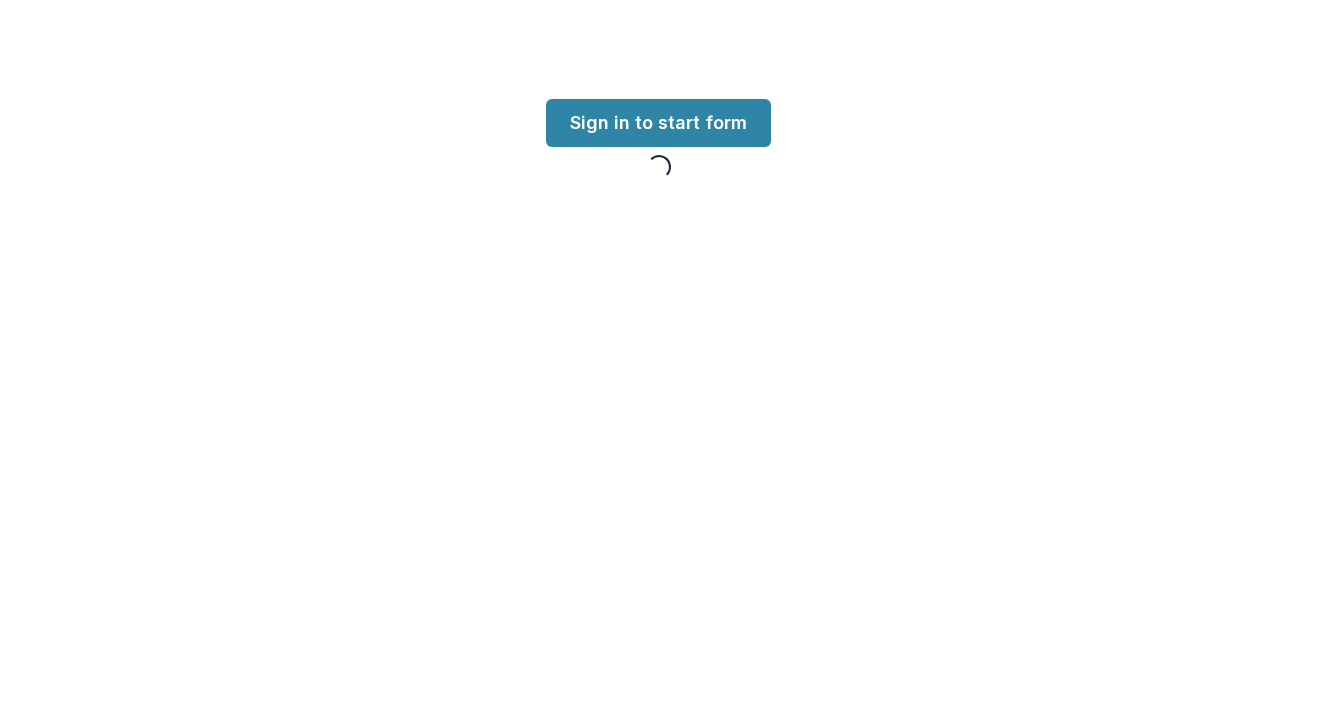 scroll, scrollTop: 0, scrollLeft: 0, axis: both 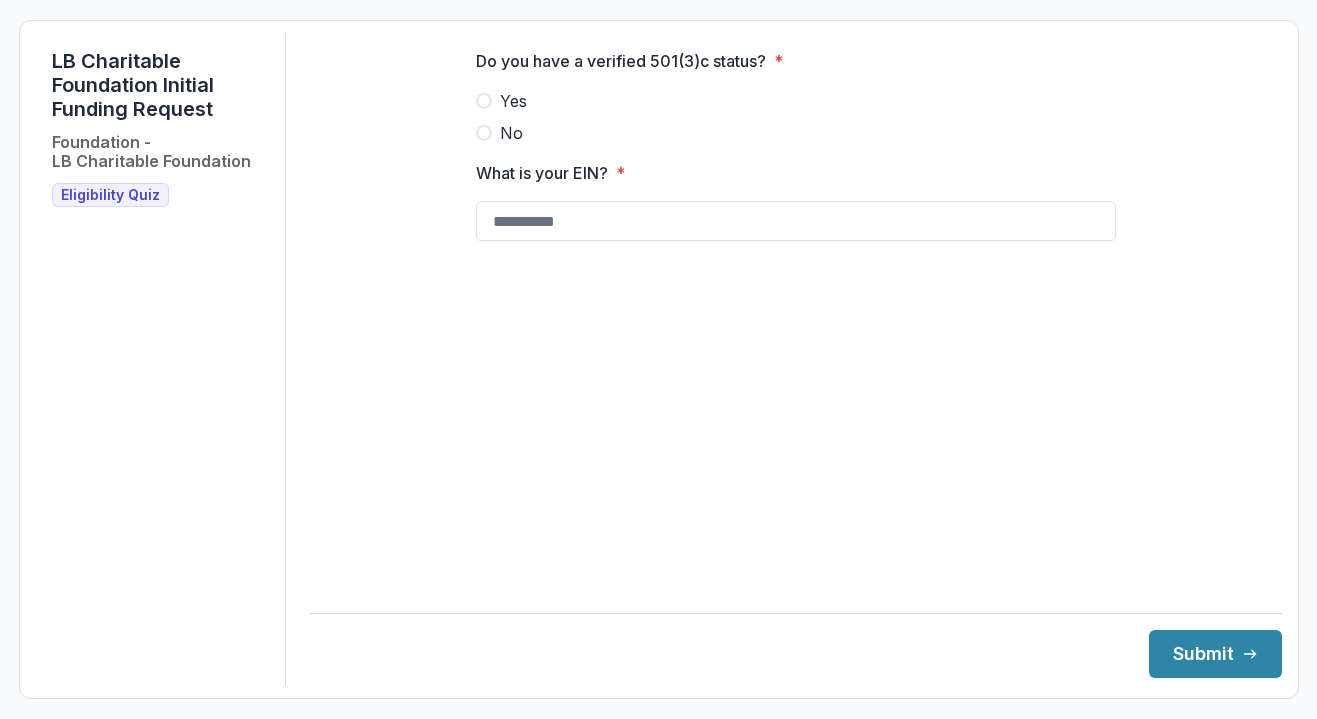 click on "Eligibility Quiz" at bounding box center [110, 195] 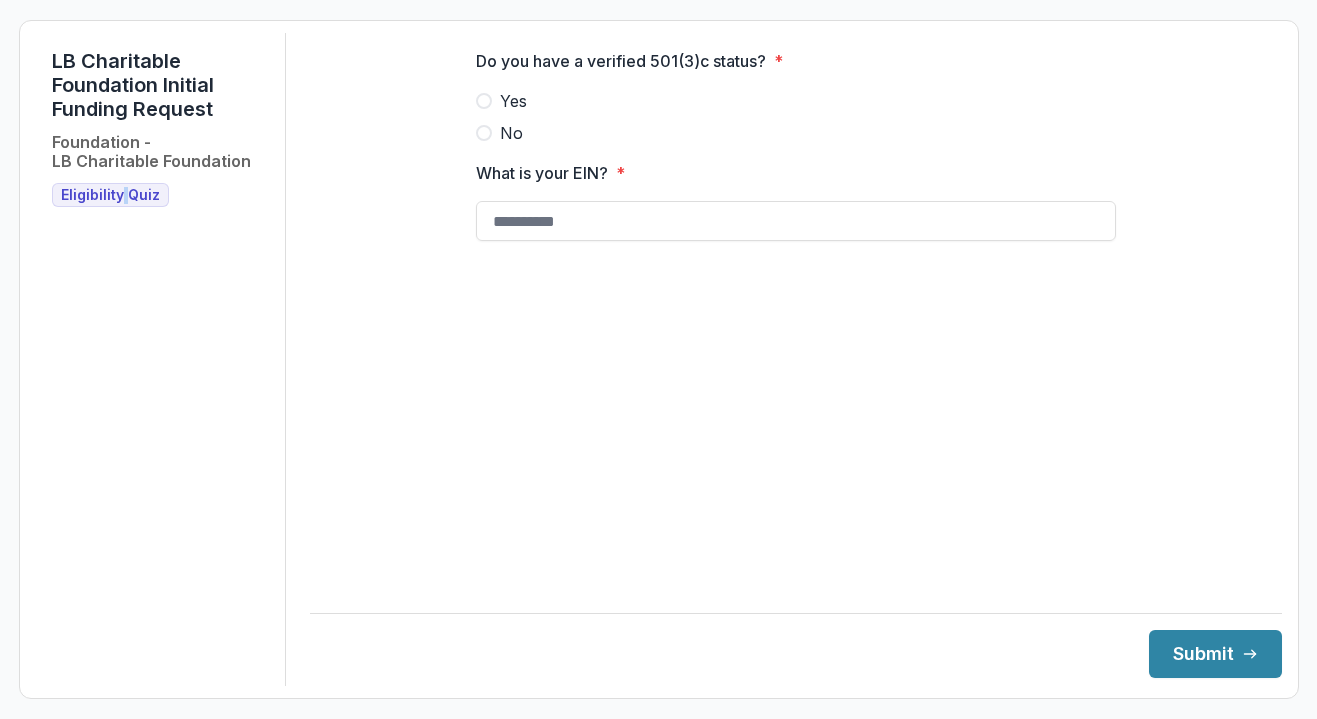 click on "Eligibility Quiz" at bounding box center [110, 195] 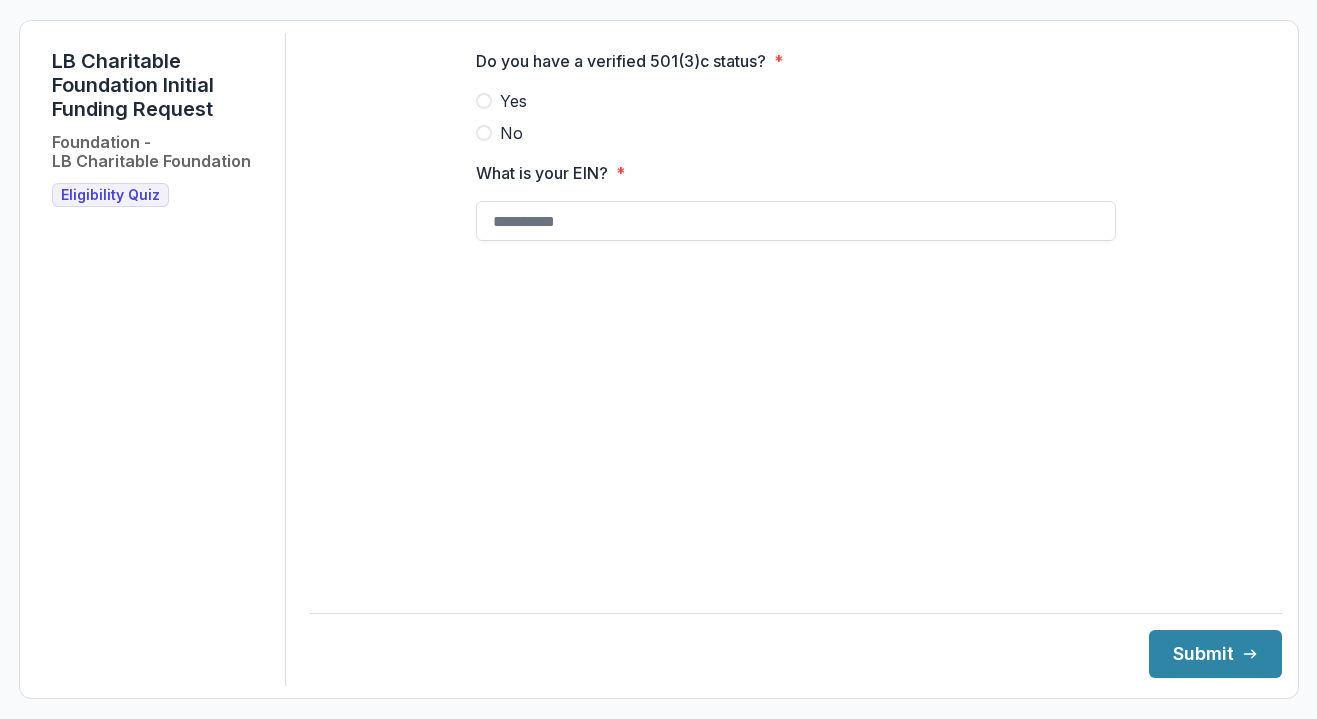 click at bounding box center (484, 101) 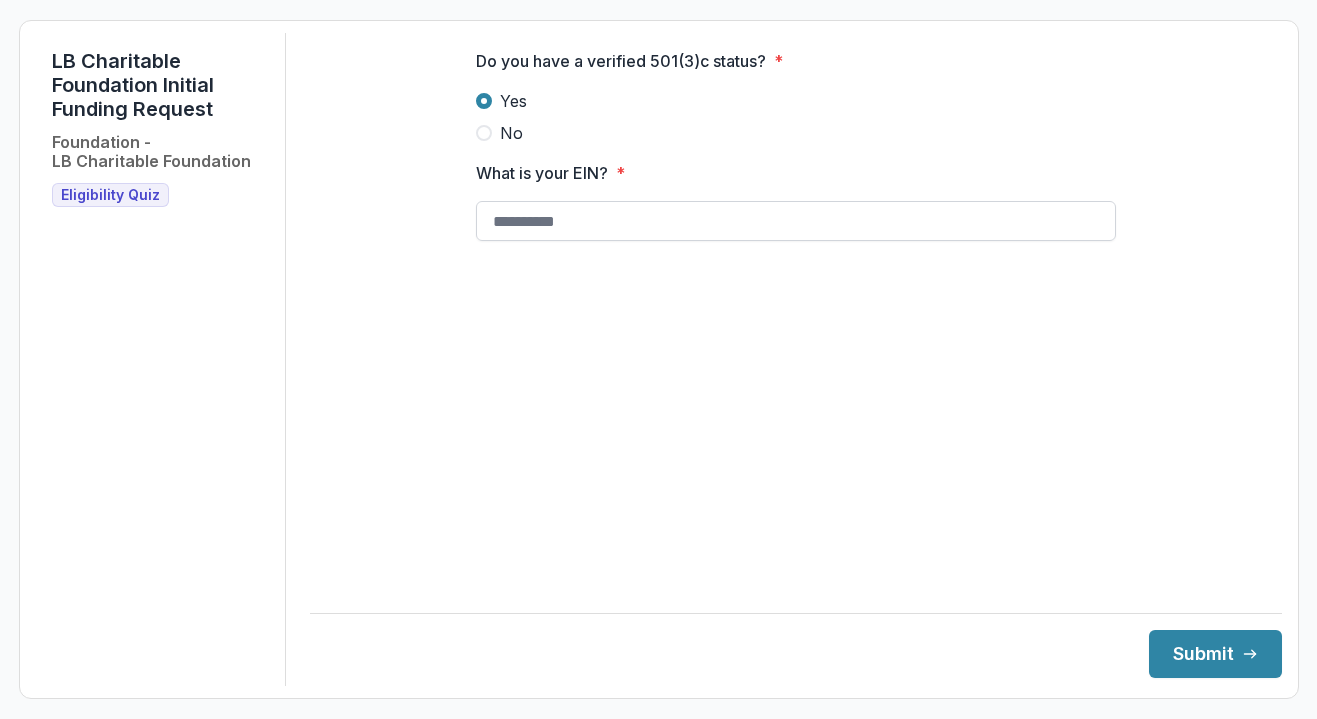 click on "What is your EIN? *" at bounding box center (796, 221) 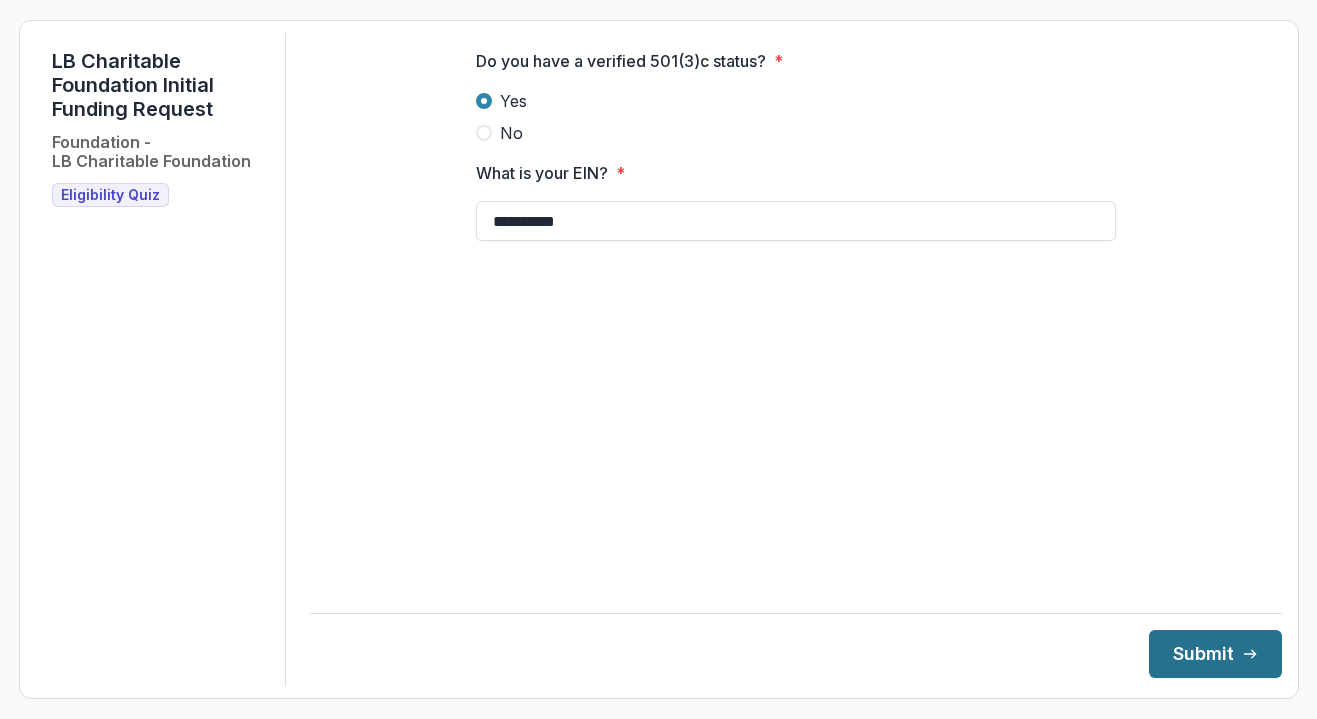type on "**********" 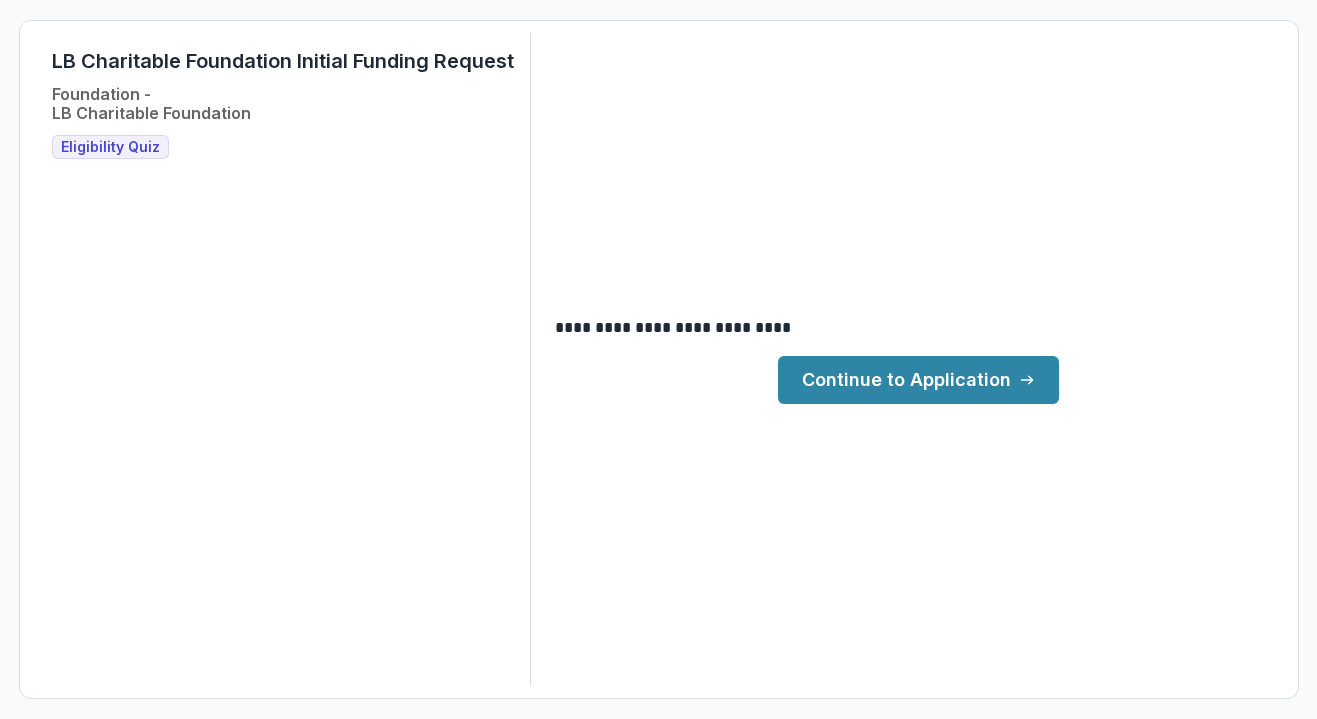 click on "LB Charitable Foundation Initial Funding Request Foundation - LB Charitable Foundation Eligibility Quiz" at bounding box center (283, 359) 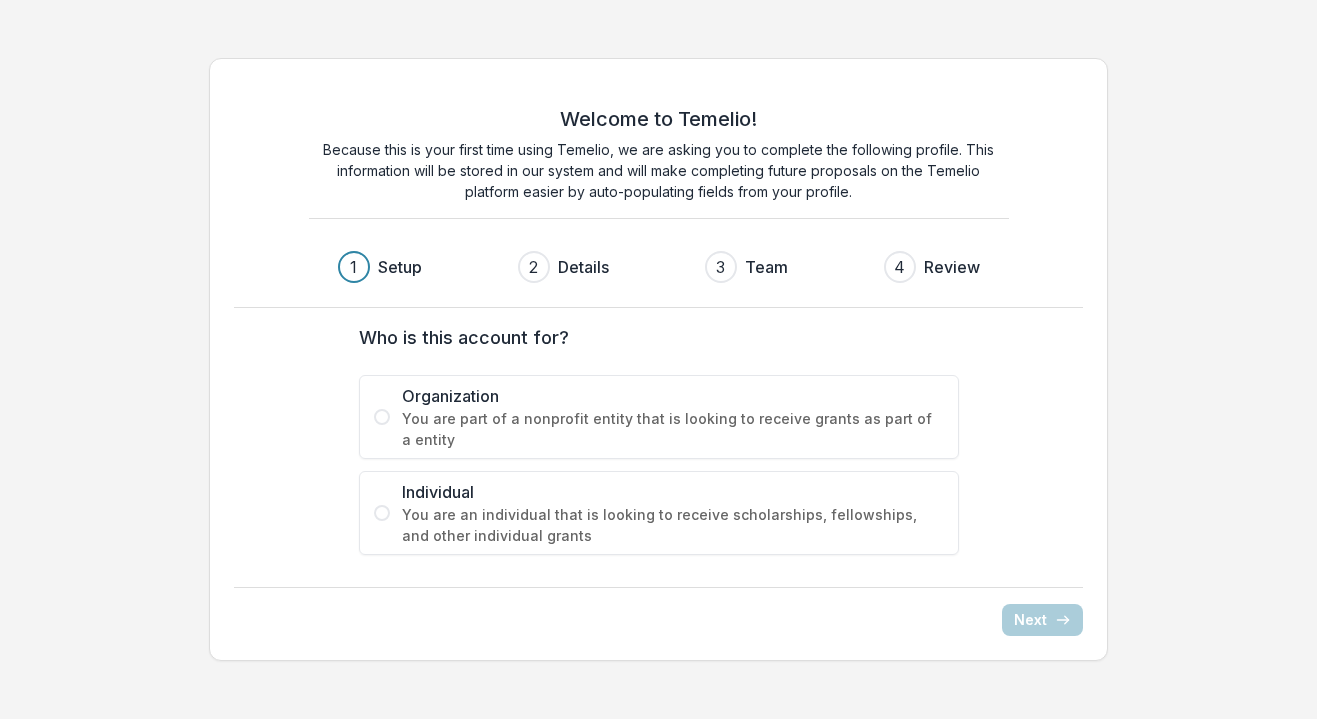 click on "You are part of a nonprofit entity that is looking to receive grants as part of a entity" at bounding box center (673, 429) 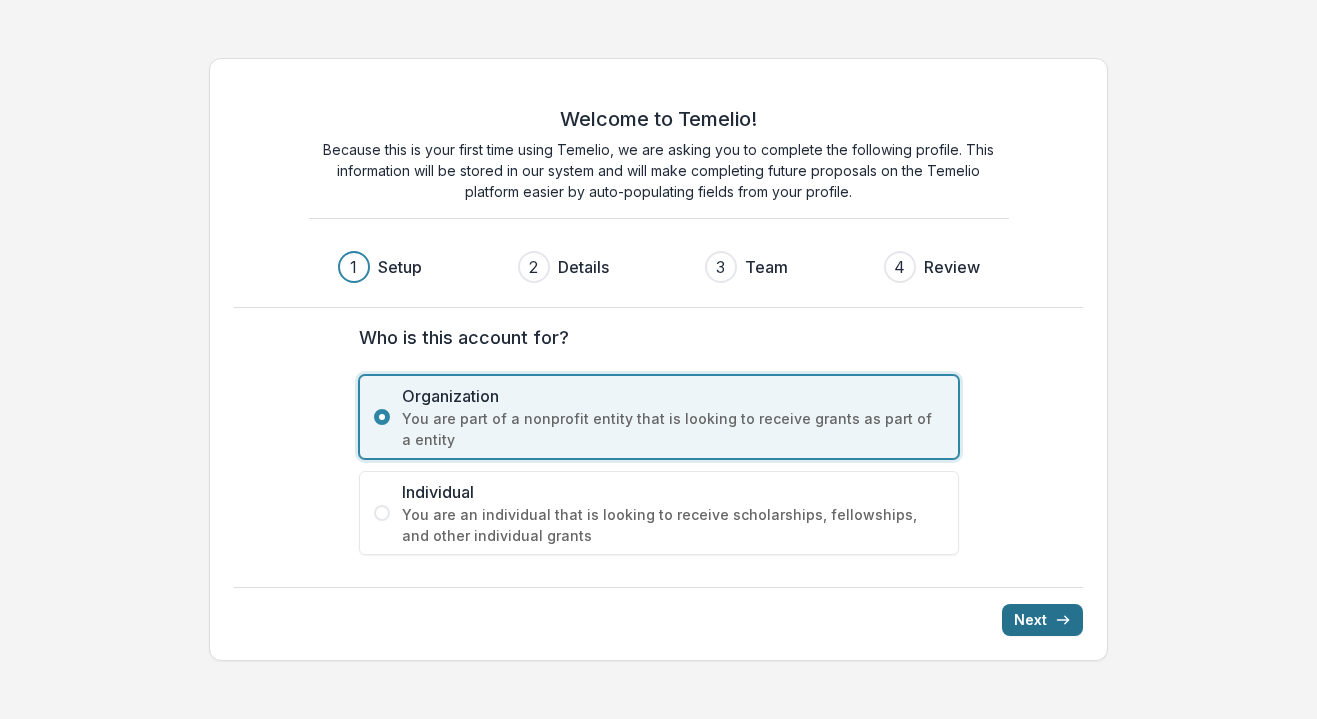 click on "Next" at bounding box center [1042, 620] 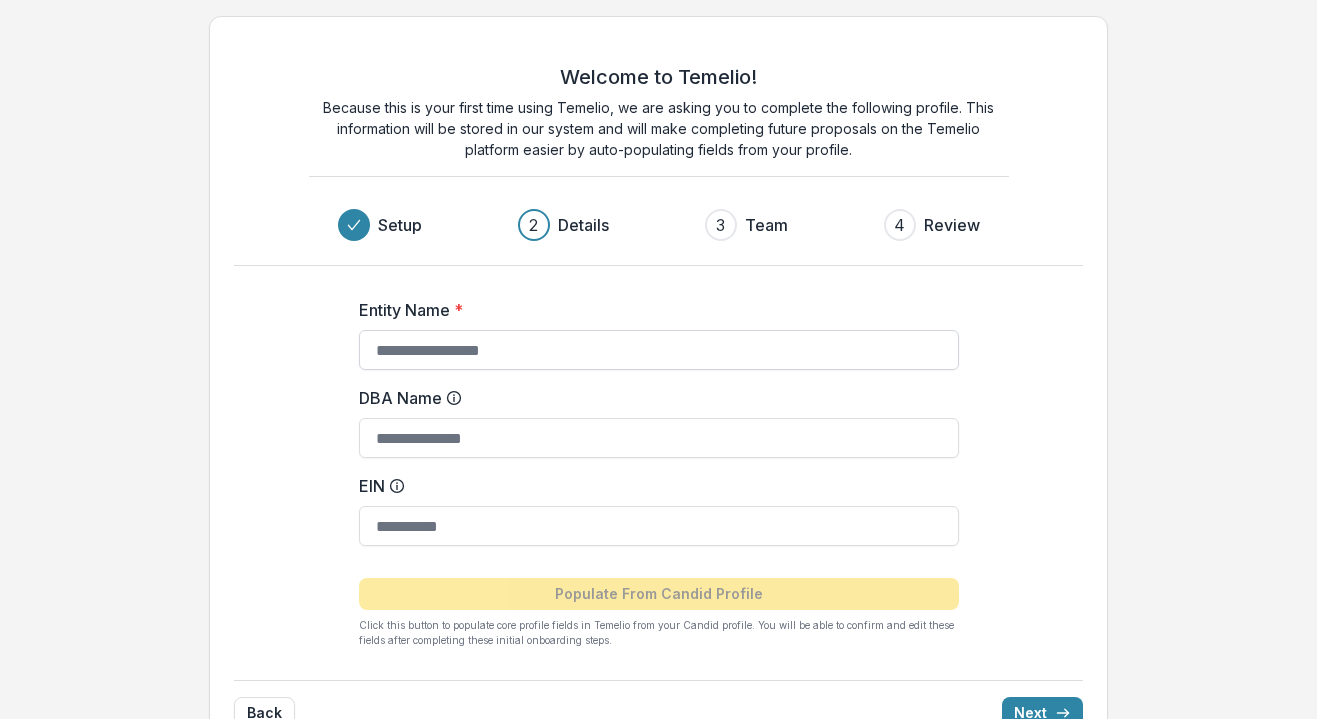 click on "Entity Name *" at bounding box center (659, 350) 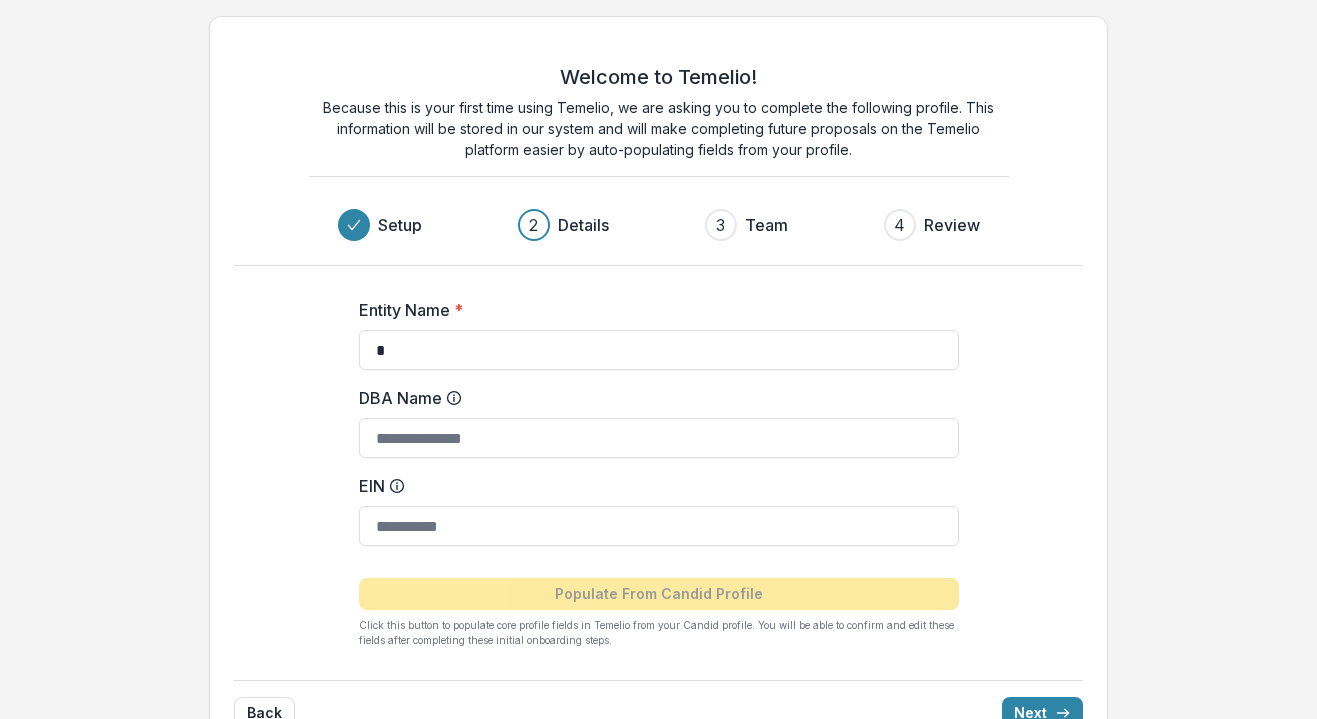 type on "**********" 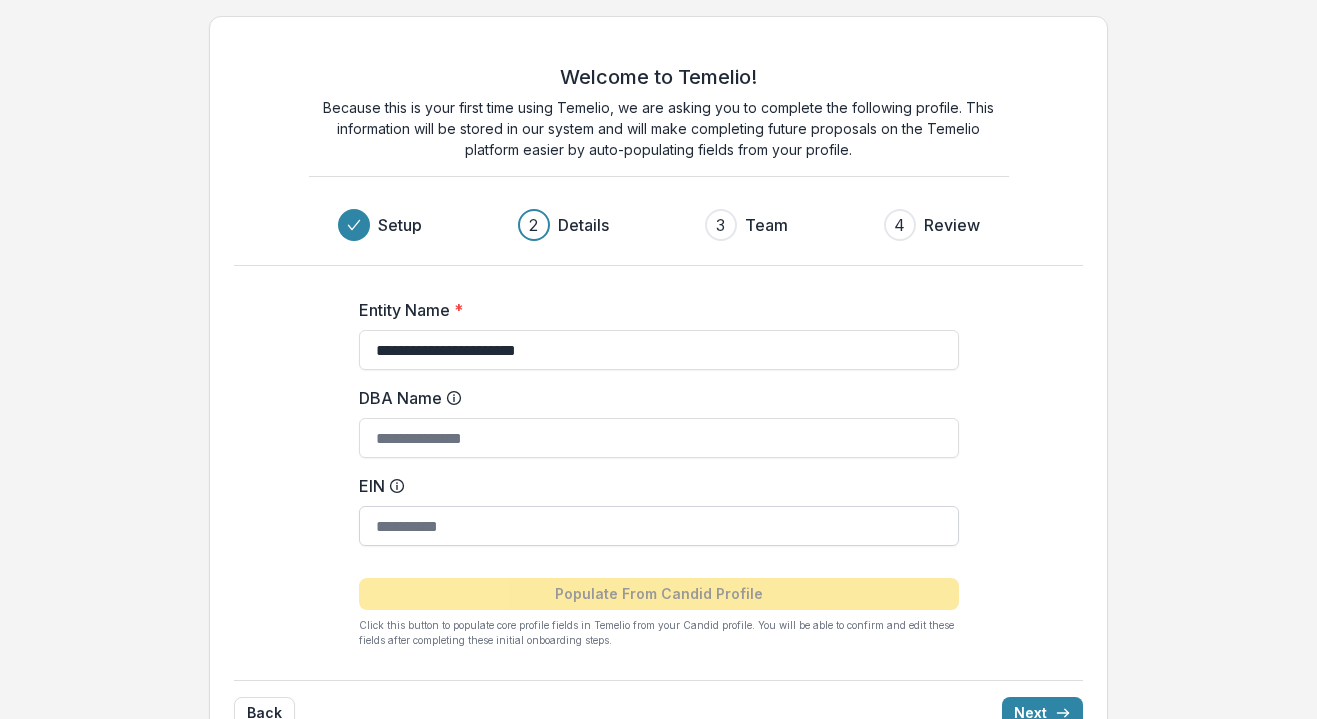 click on "EIN" at bounding box center (659, 526) 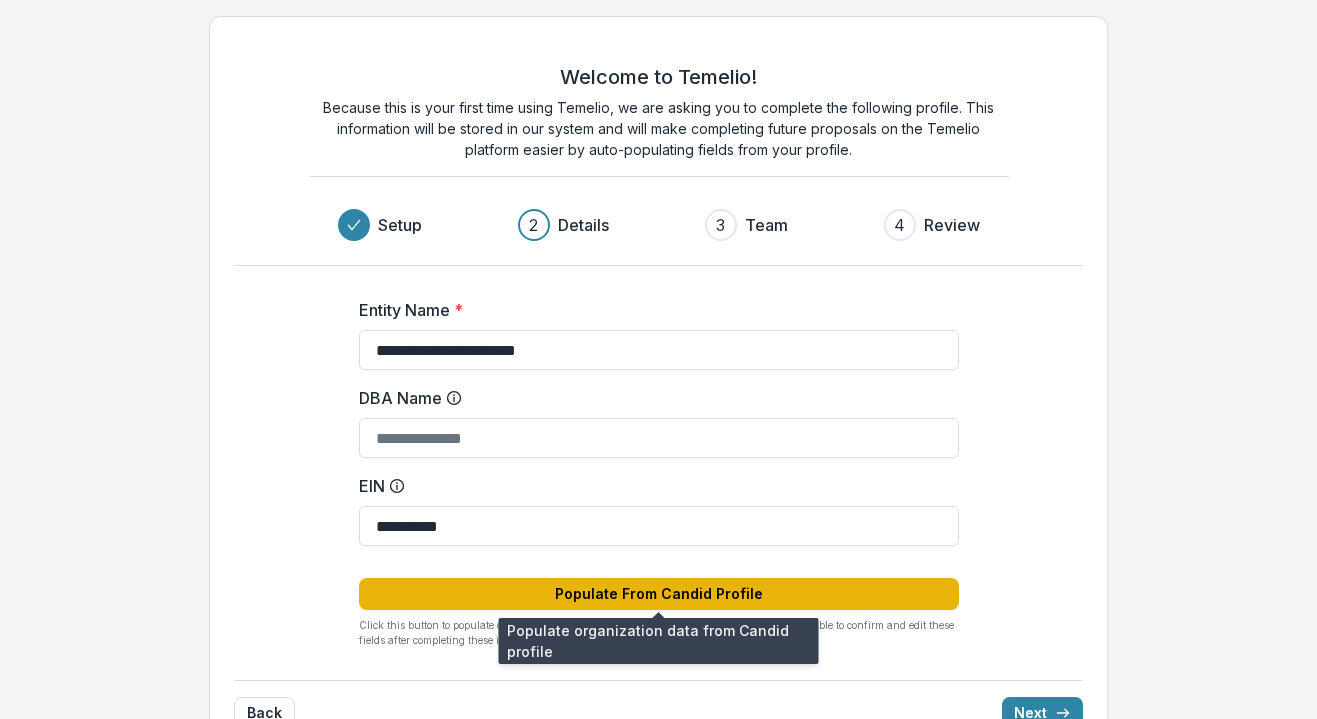 type on "**********" 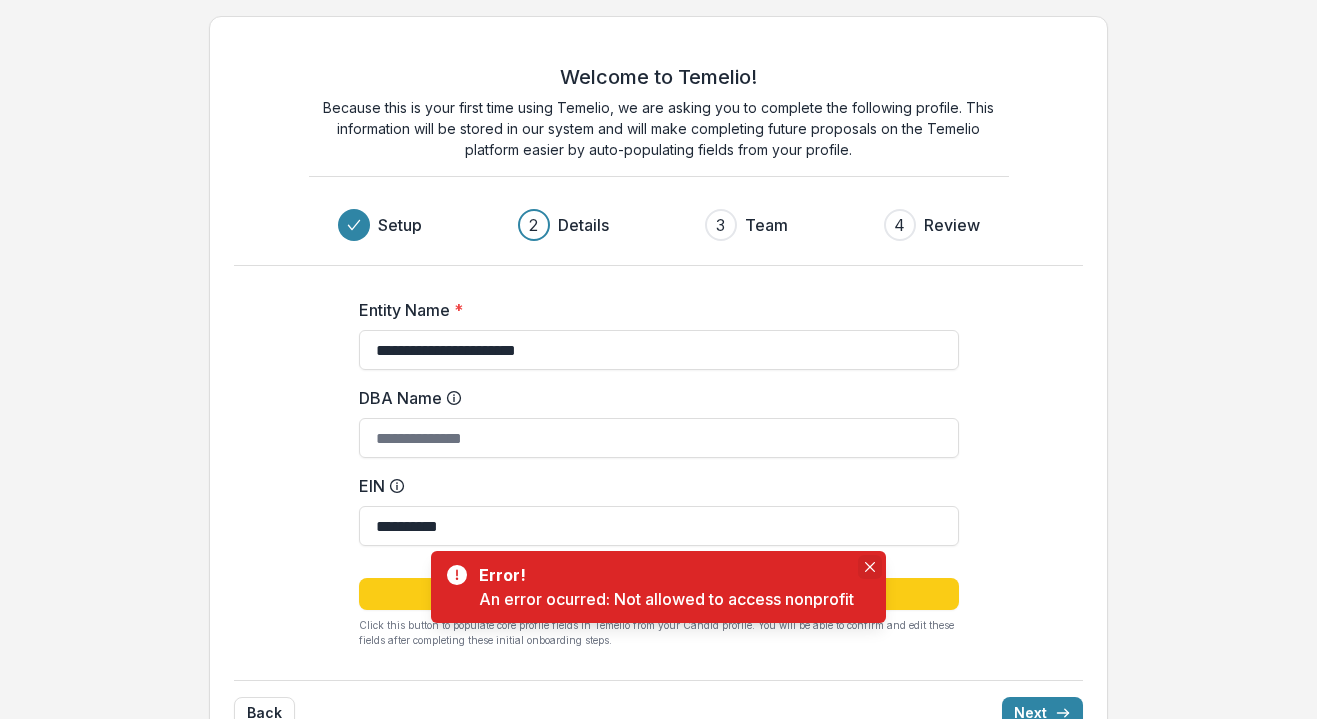 click 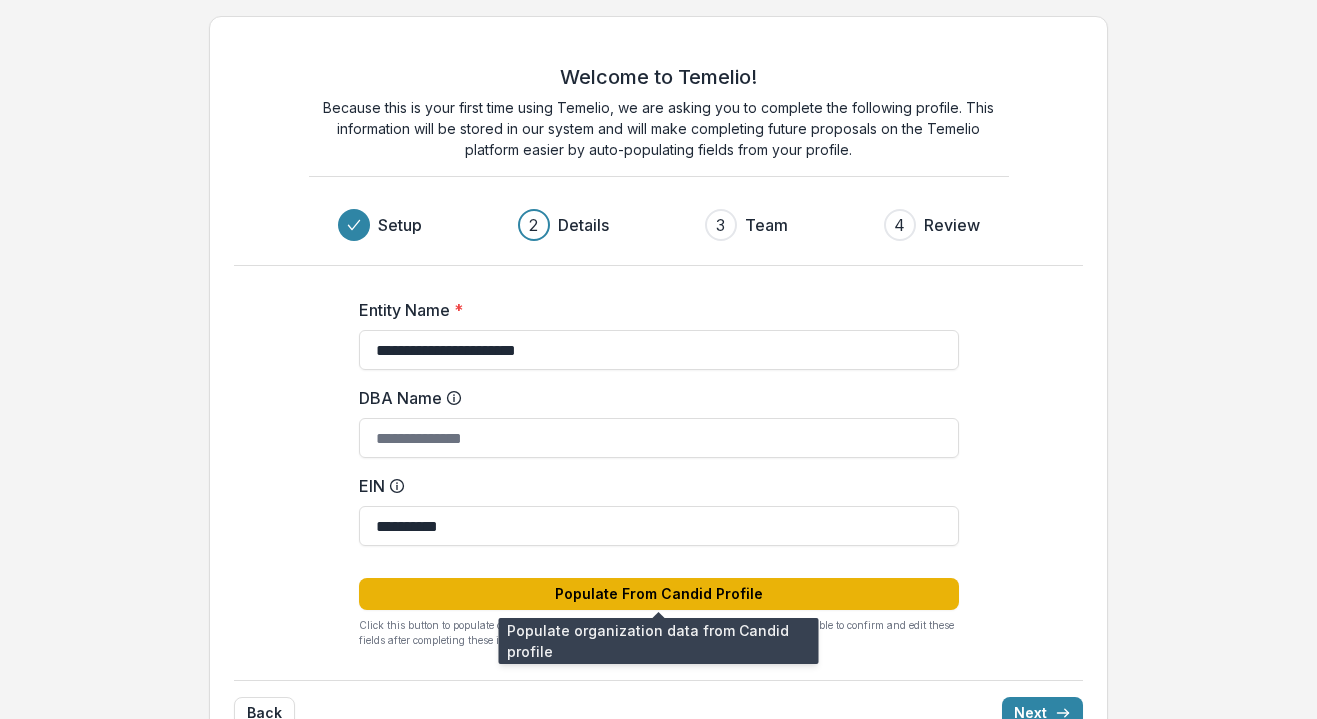 click on "Populate From Candid Profile" at bounding box center [659, 594] 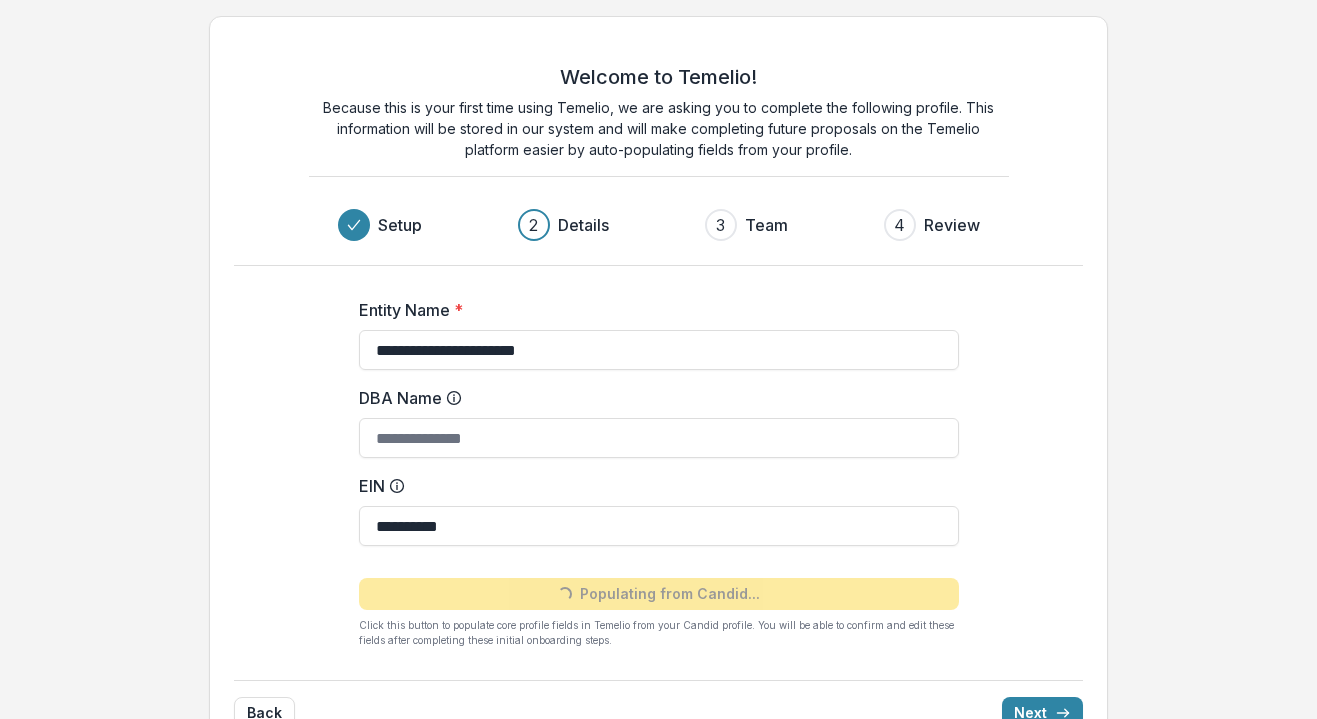 type on "**********" 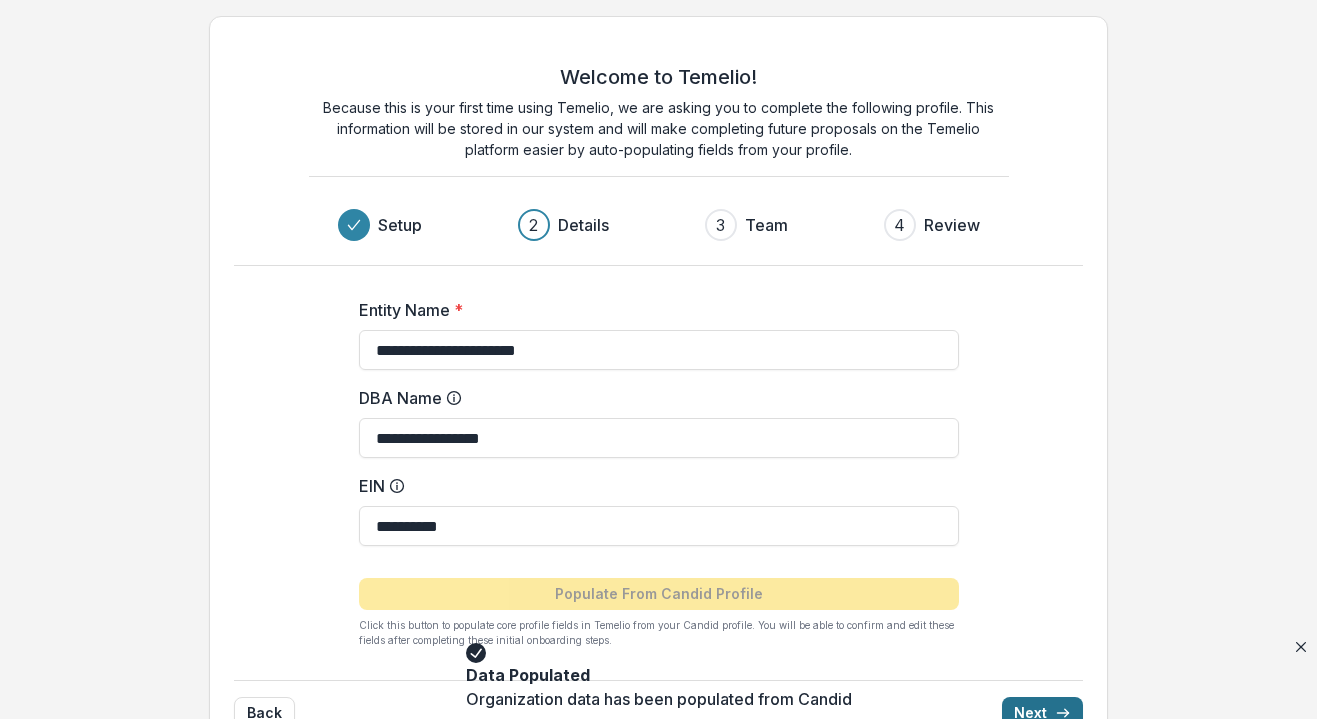 click on "Next" at bounding box center [1042, 713] 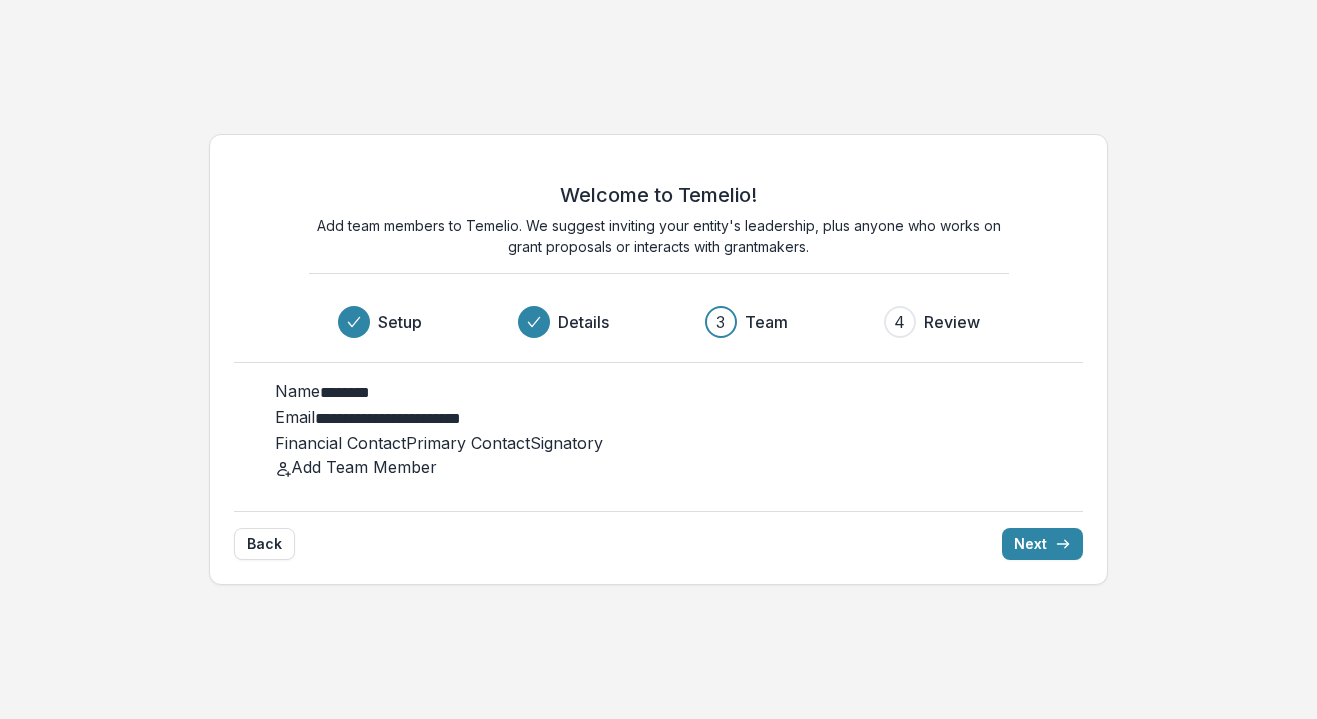 click on "3" at bounding box center [720, 322] 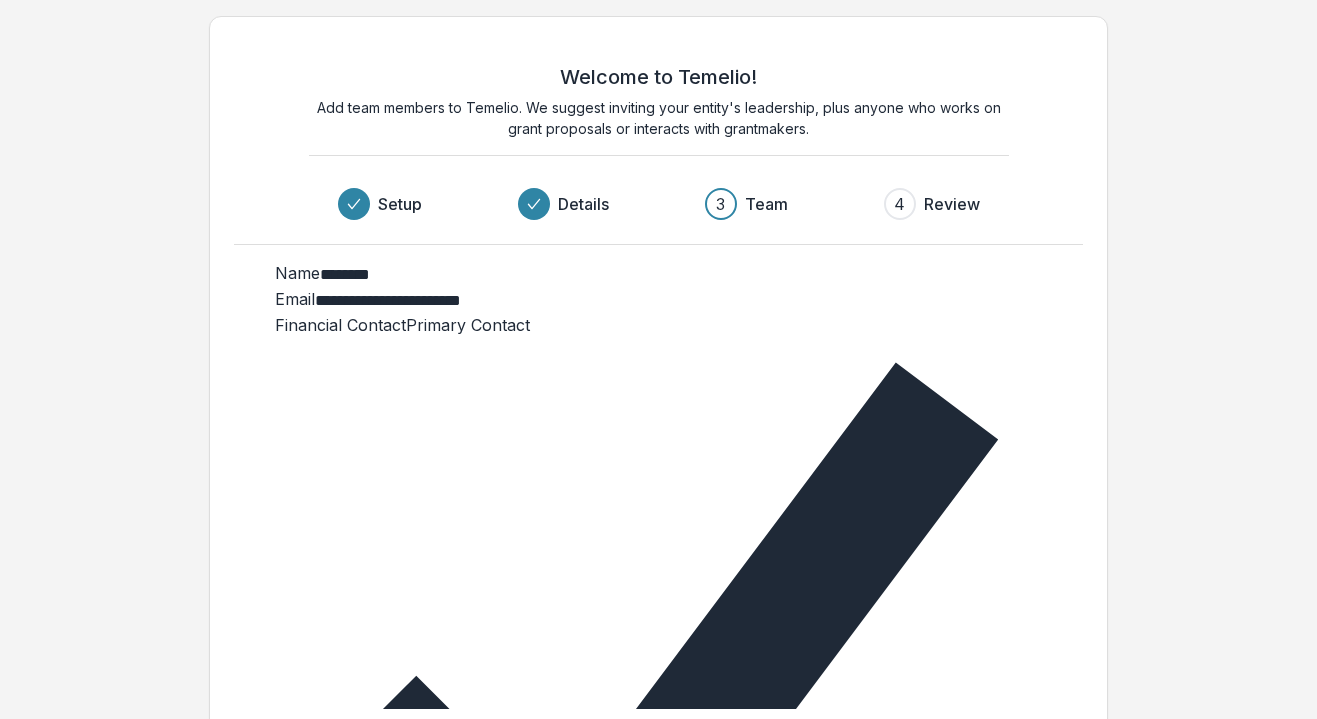 click at bounding box center [659, 657] 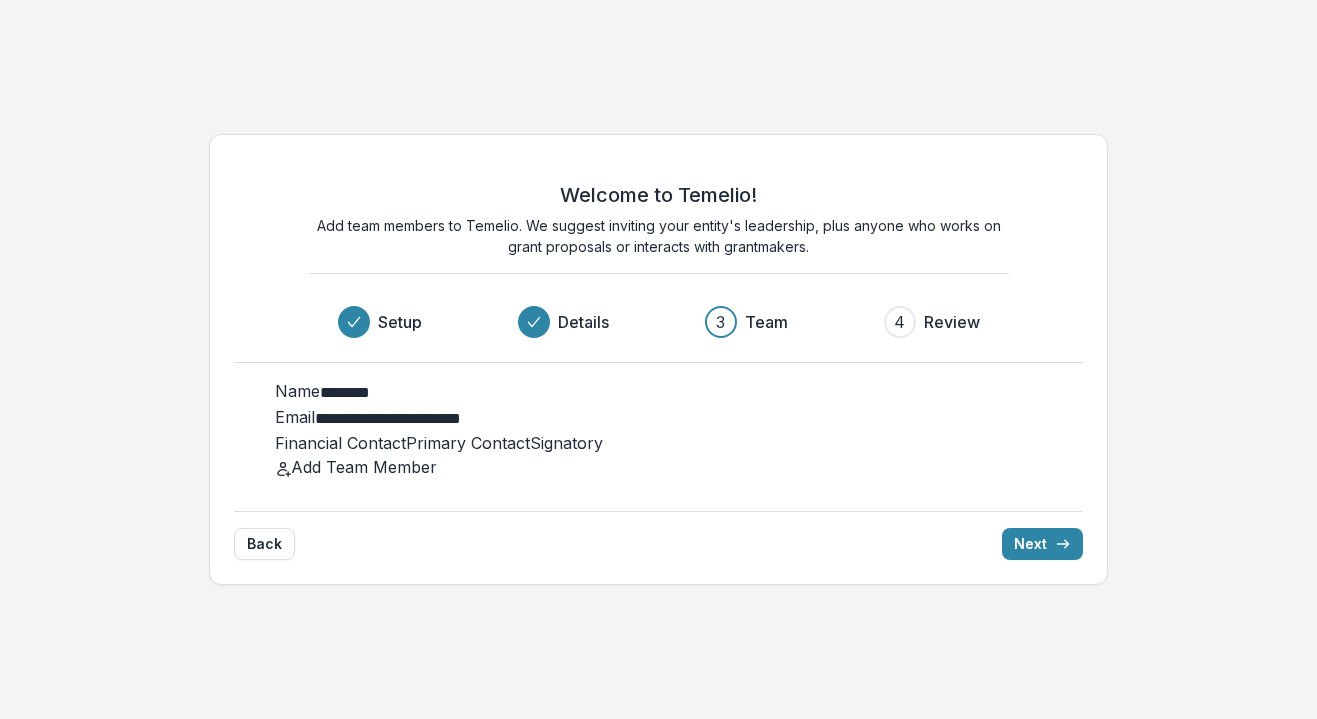 click on "Add Team Member" at bounding box center [356, 467] 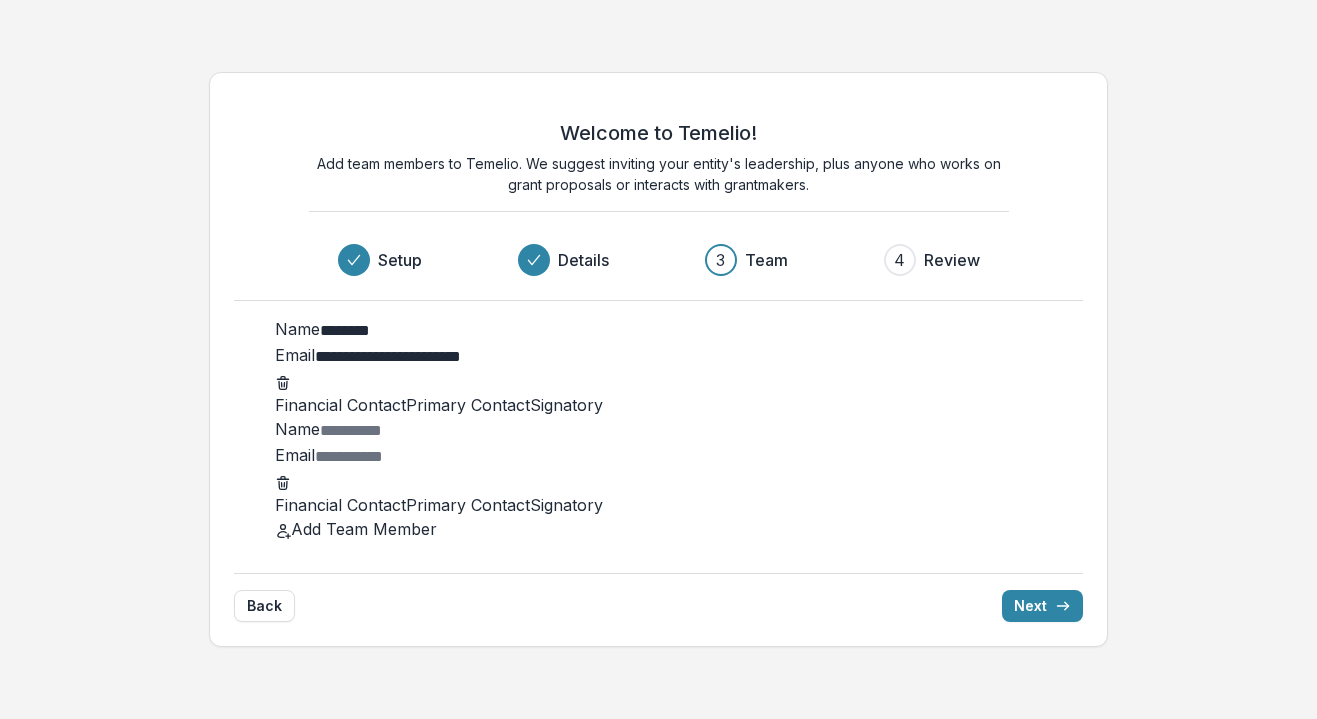 click at bounding box center [283, 481] 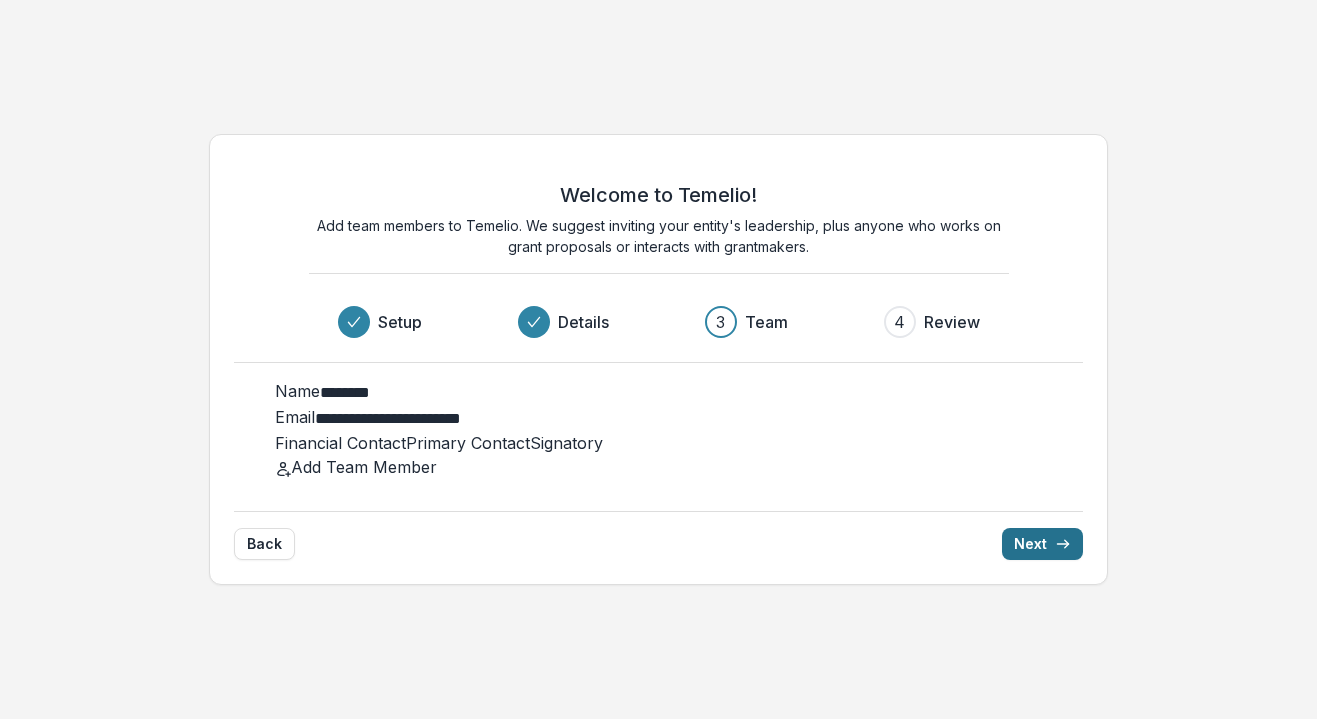 click on "Next" at bounding box center [1042, 544] 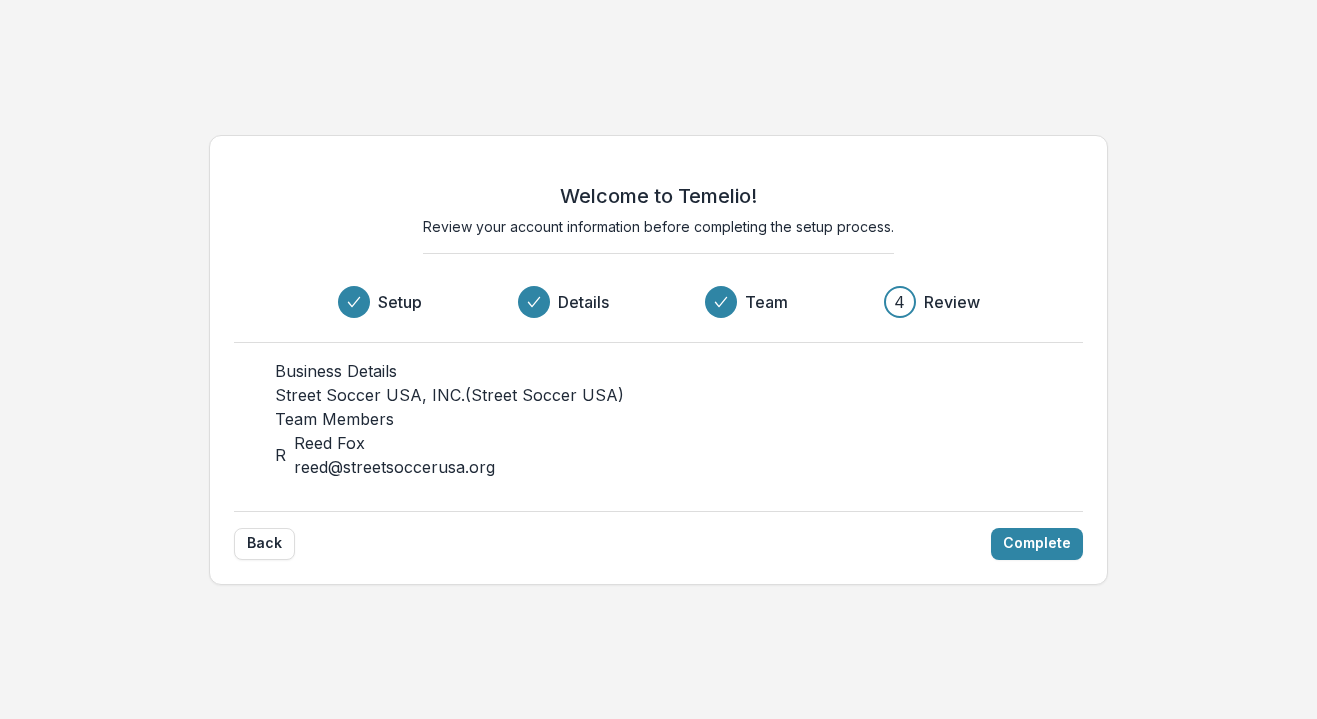click on "Business Details Street Soccer USA, INC.  (Street Soccer USA)" at bounding box center (659, 383) 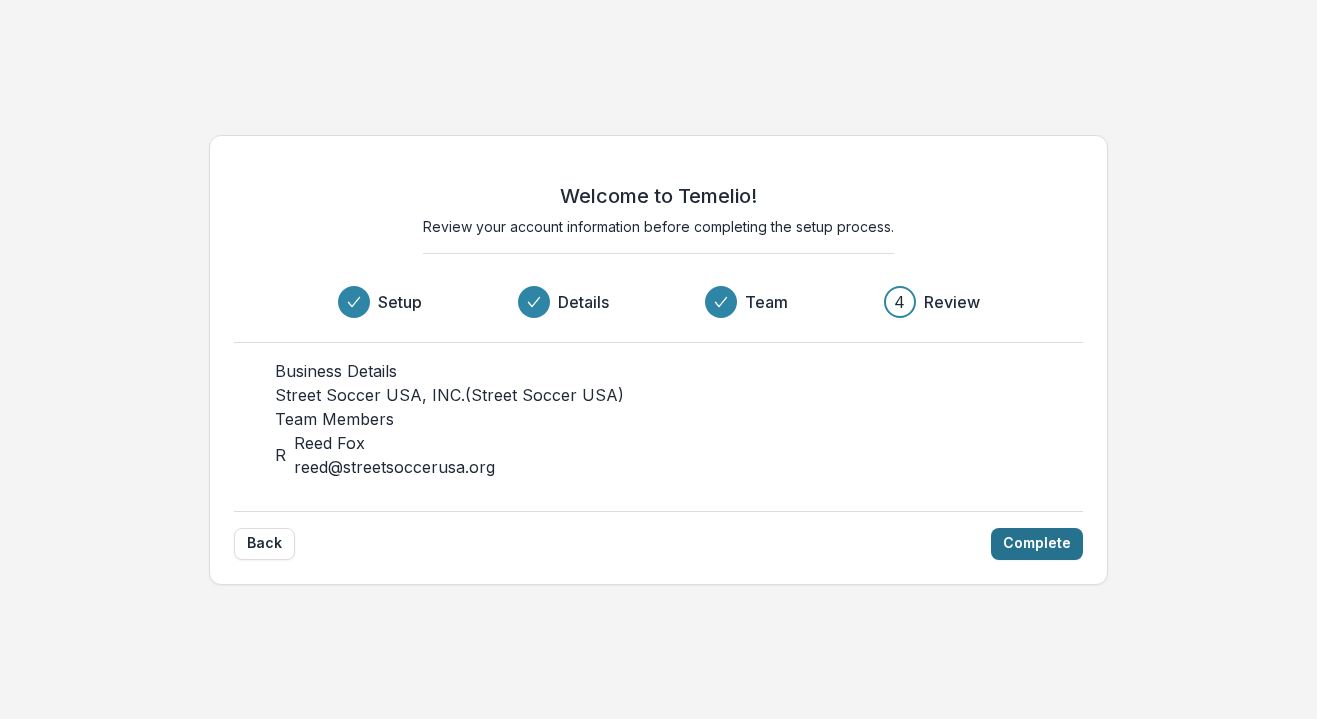 click on "Complete" at bounding box center [1037, 544] 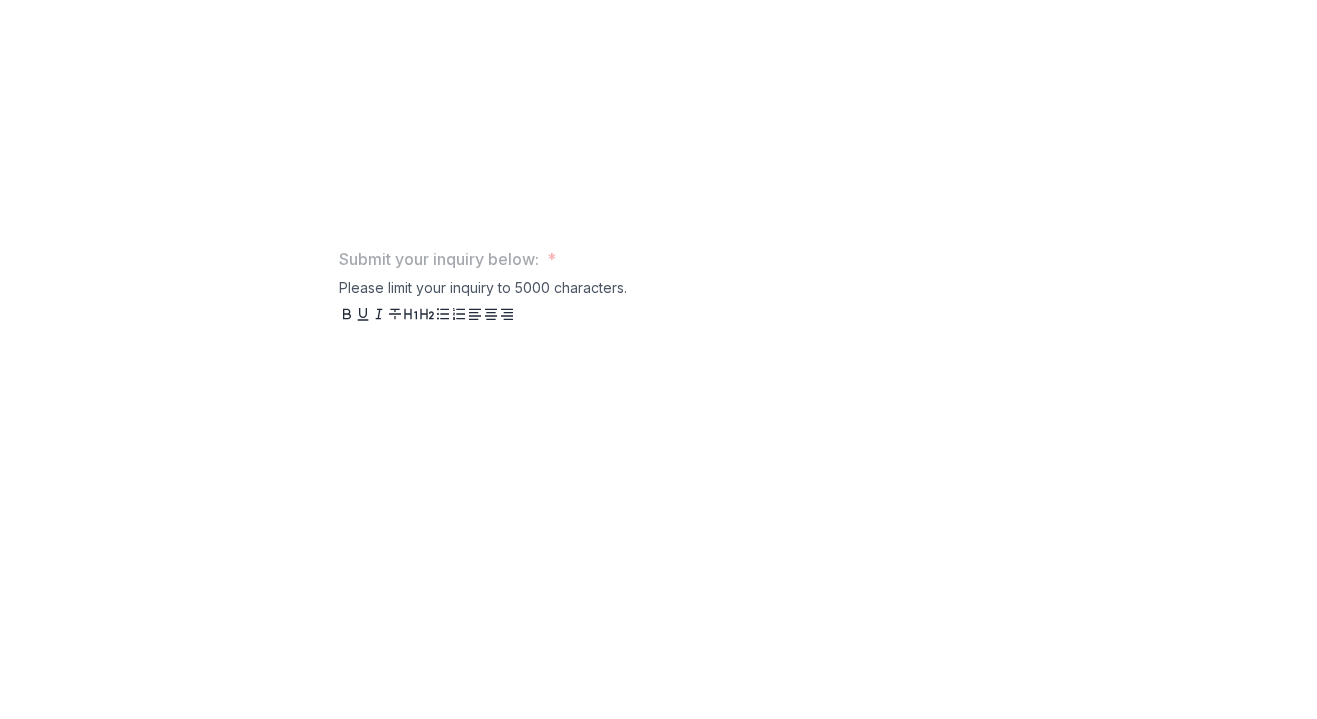 scroll, scrollTop: 867, scrollLeft: 0, axis: vertical 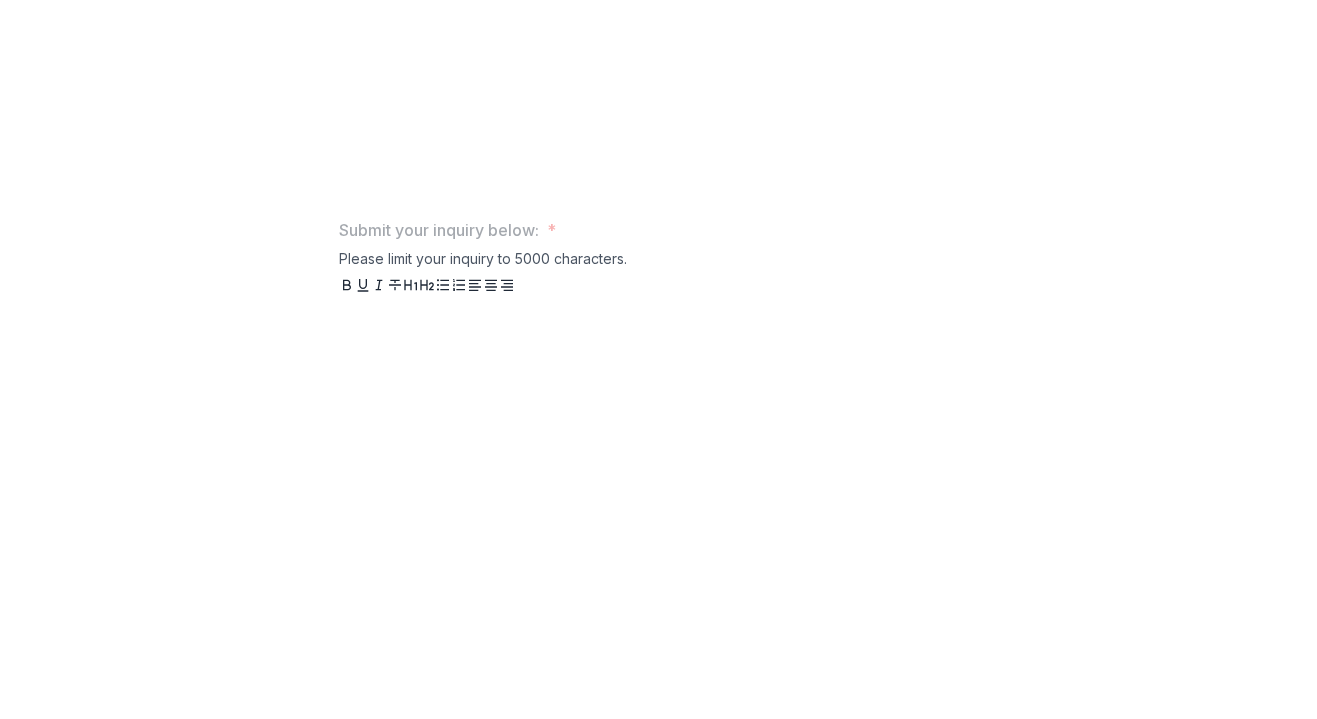 click at bounding box center (659, 449) 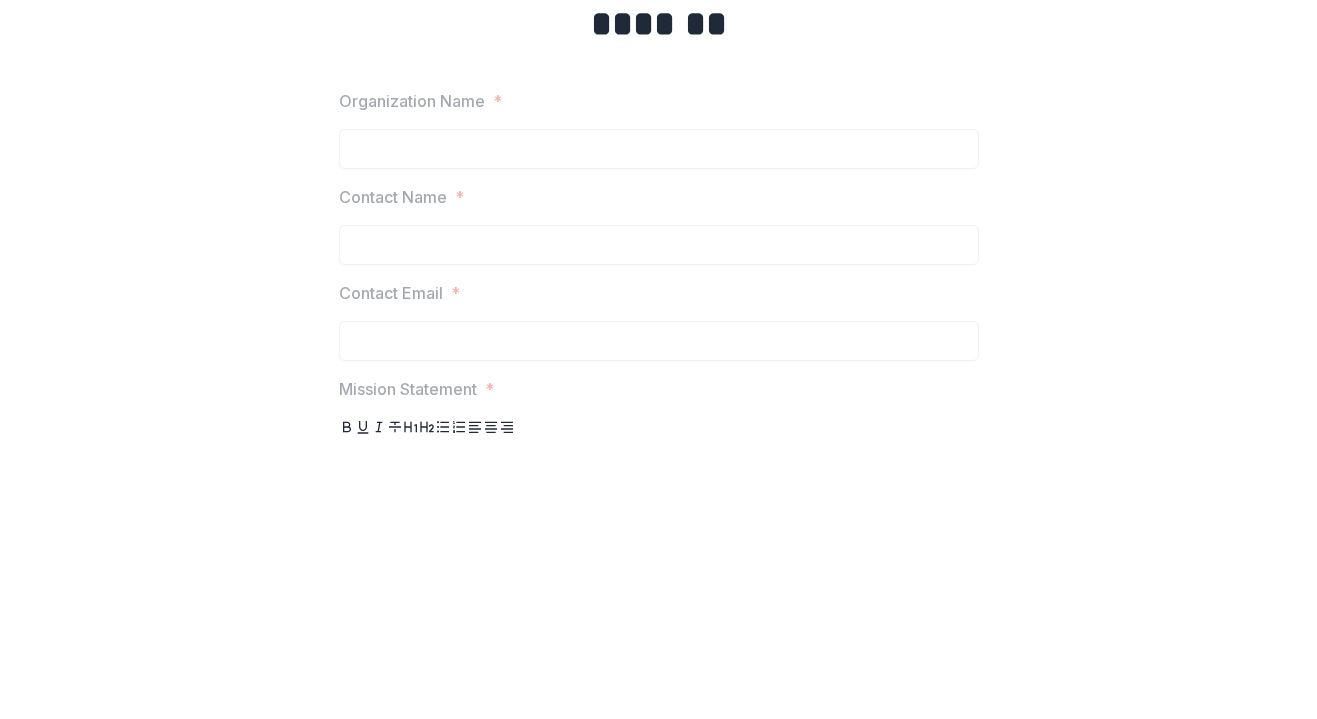 scroll, scrollTop: 0, scrollLeft: 0, axis: both 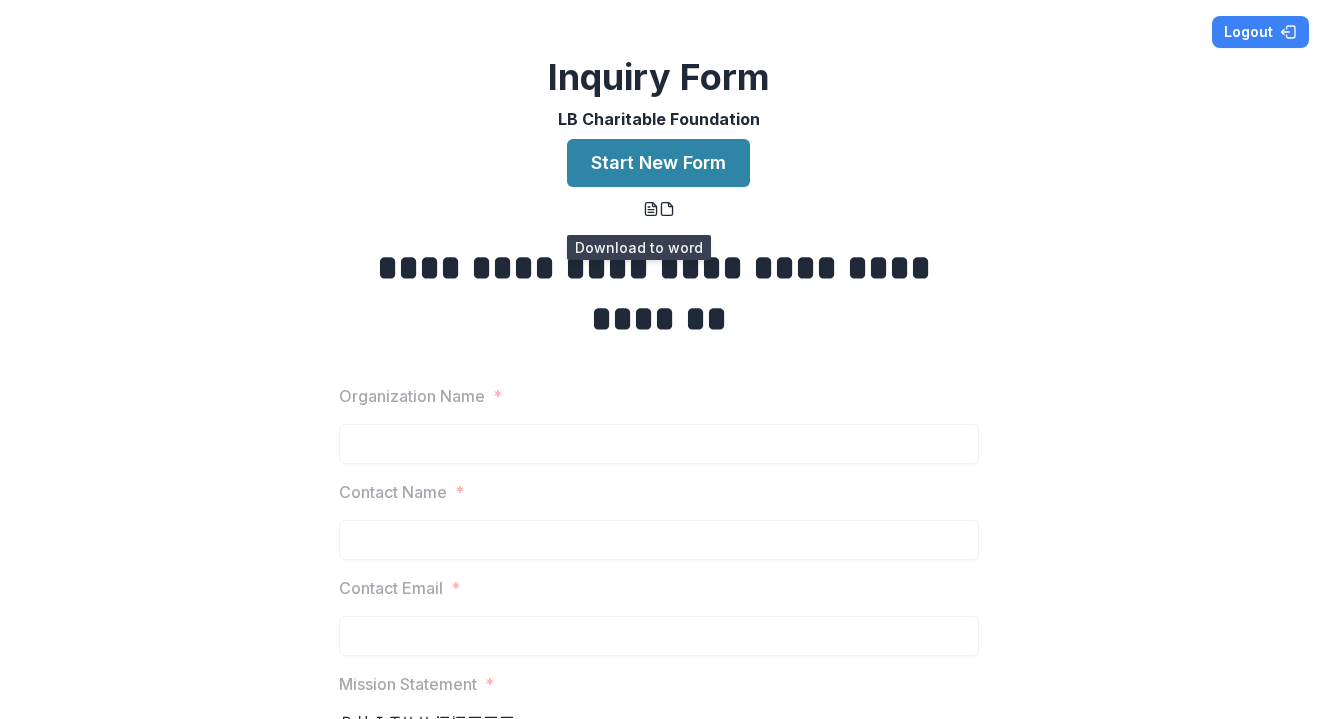 click 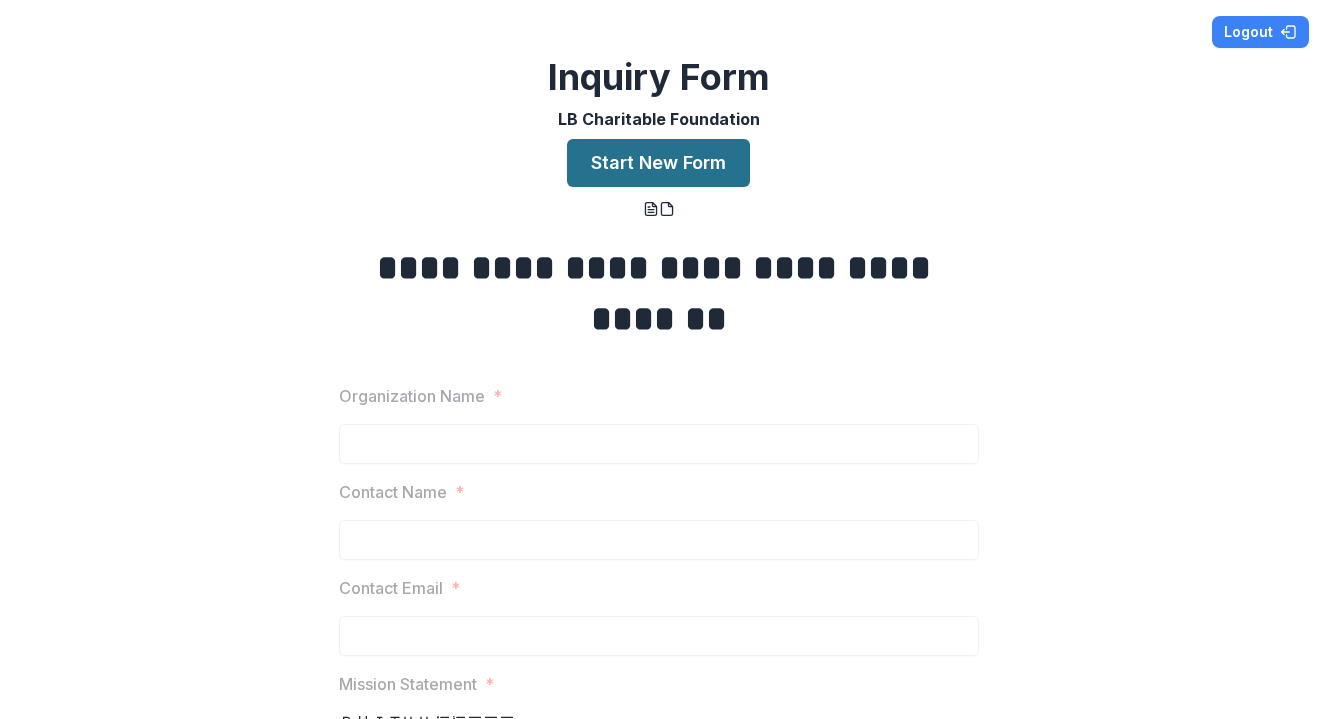 click on "Start New Form" at bounding box center (658, 163) 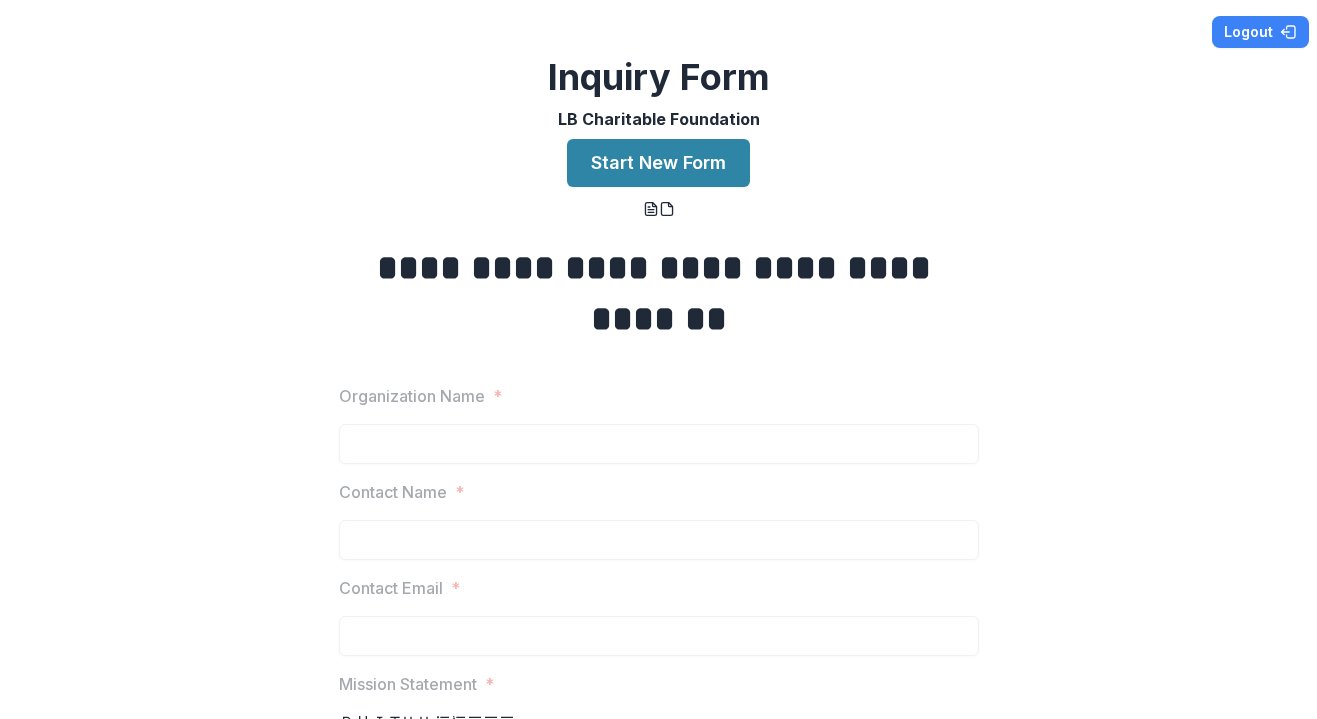 click at bounding box center (658, 884) 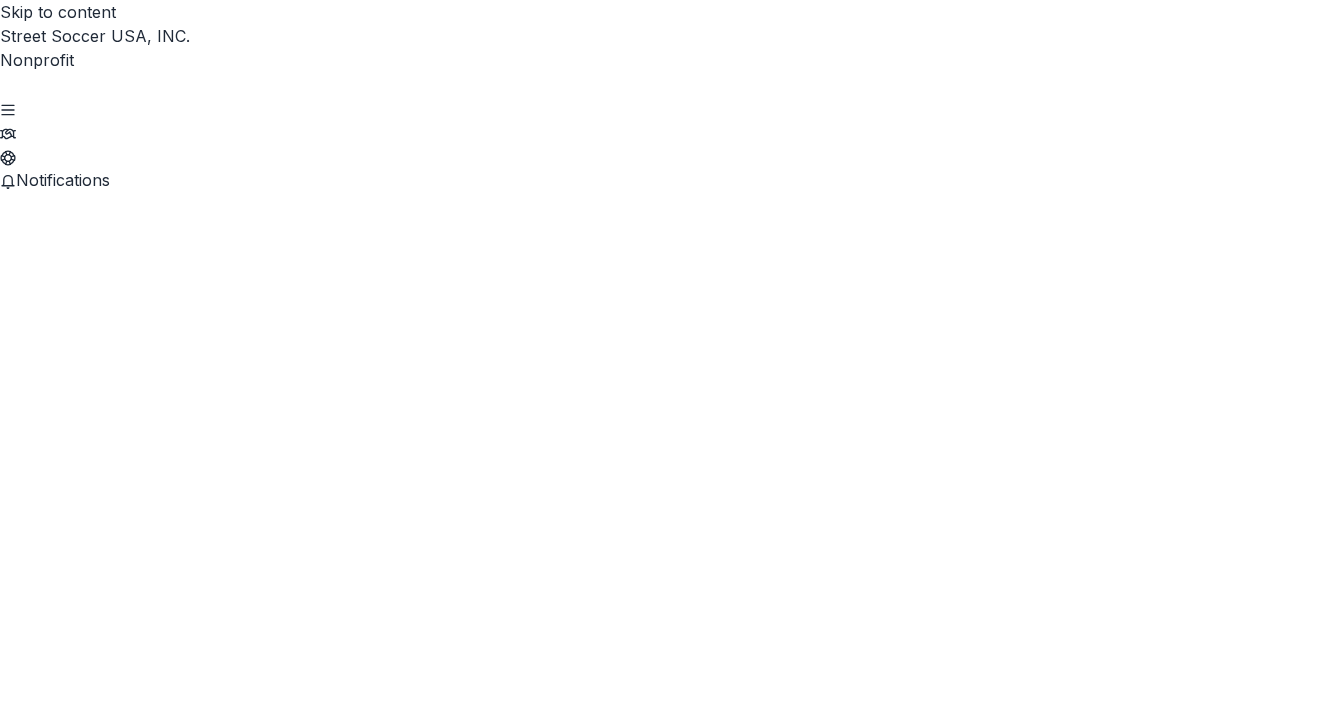 scroll, scrollTop: 2530, scrollLeft: 0, axis: vertical 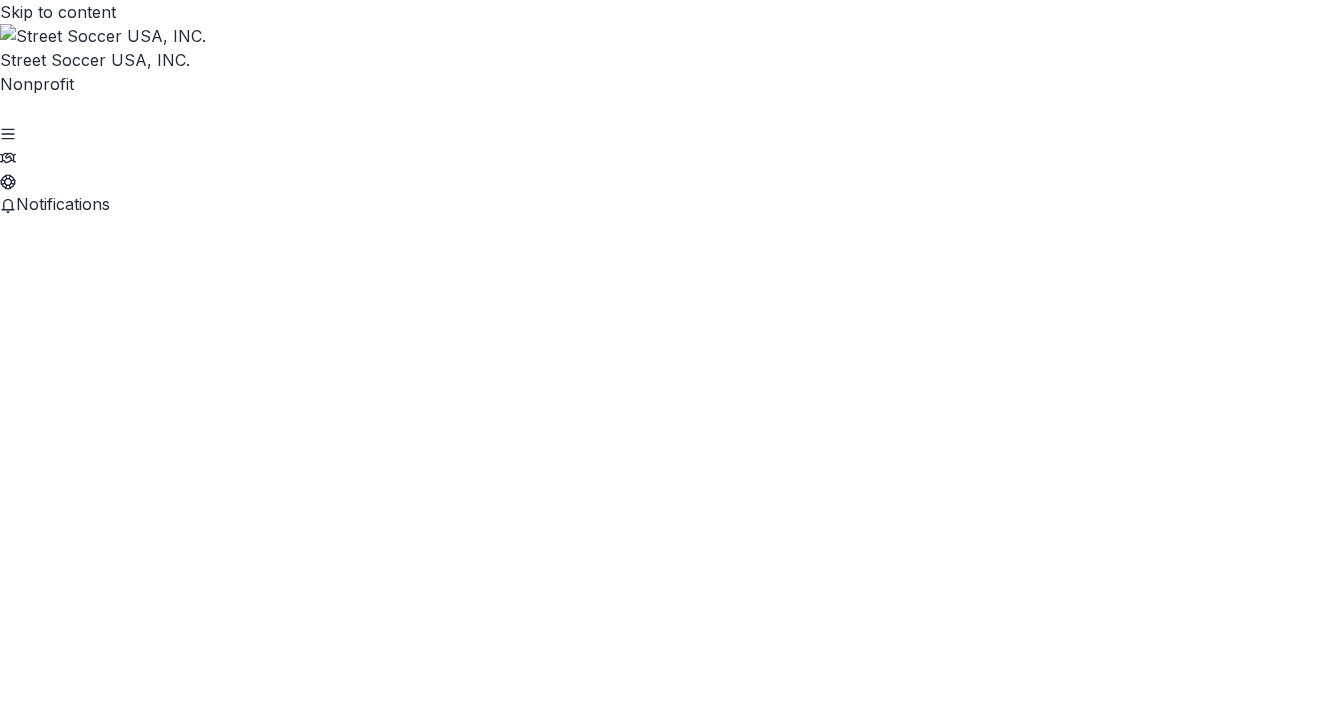 click on "Notifications" at bounding box center [63, 204] 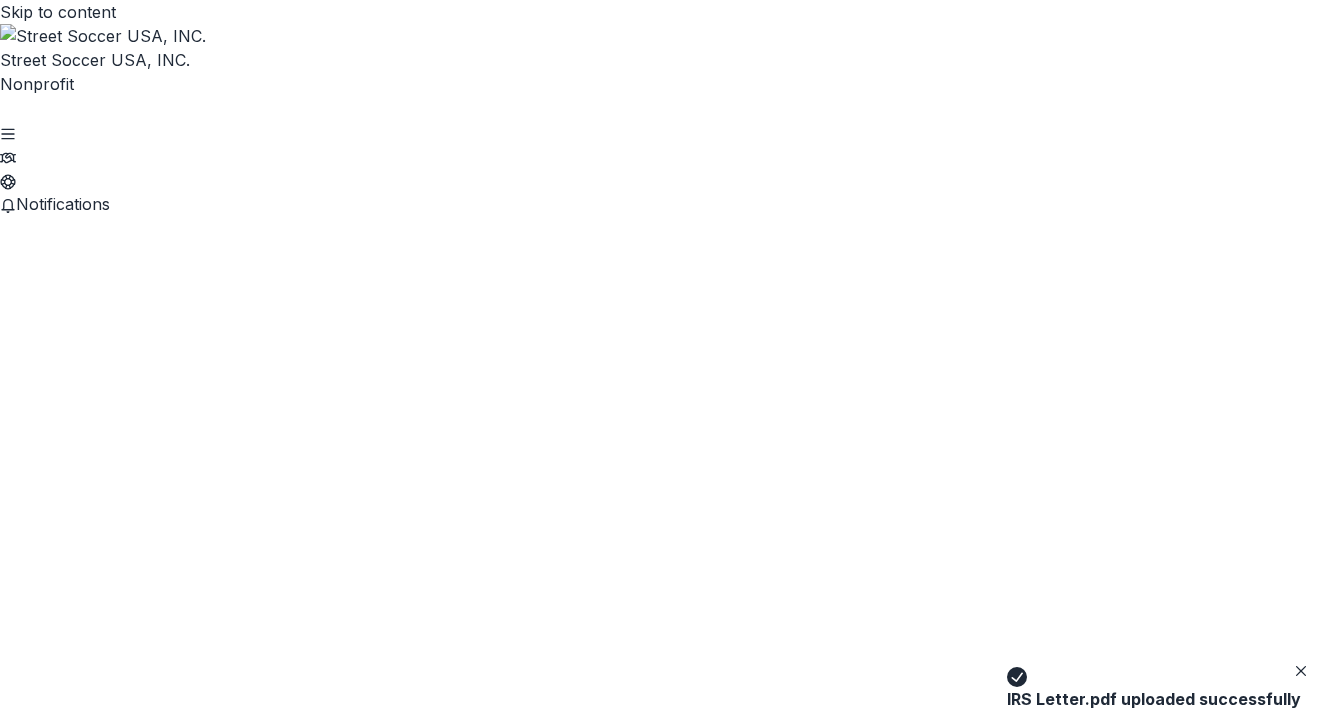 scroll, scrollTop: 1256, scrollLeft: 0, axis: vertical 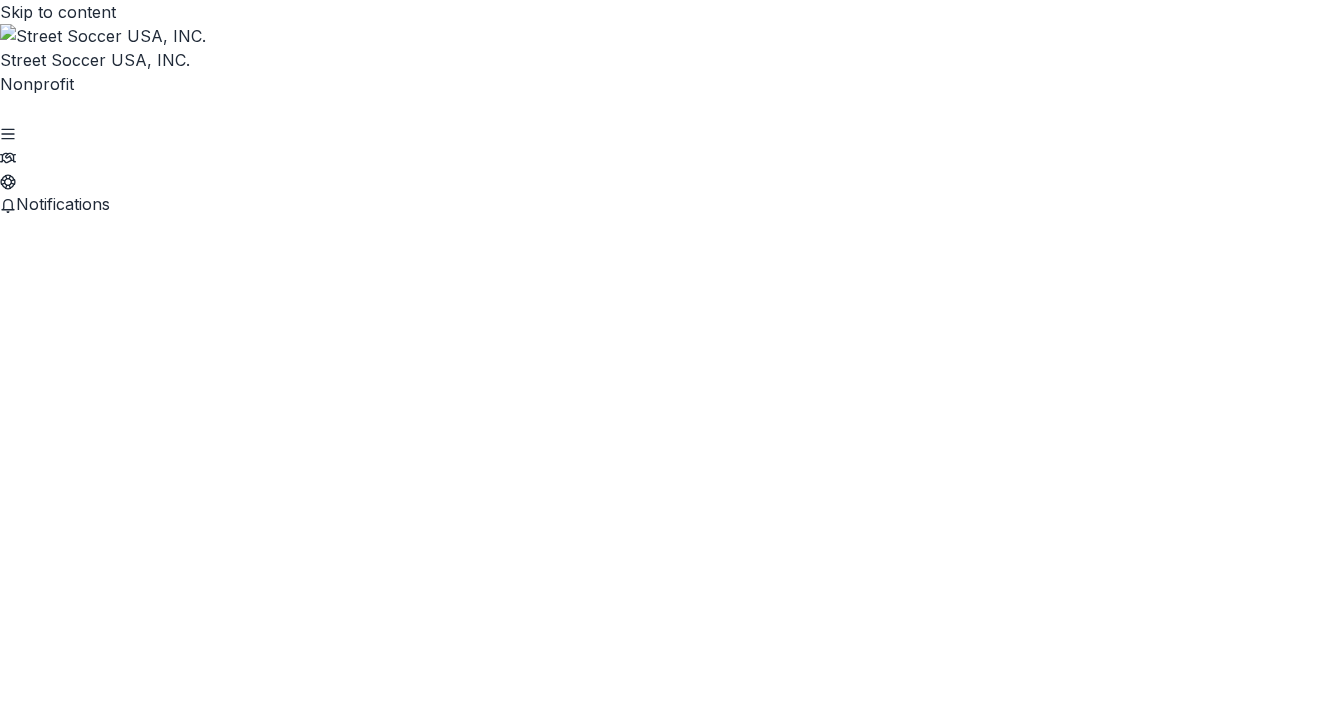 type on "**********" 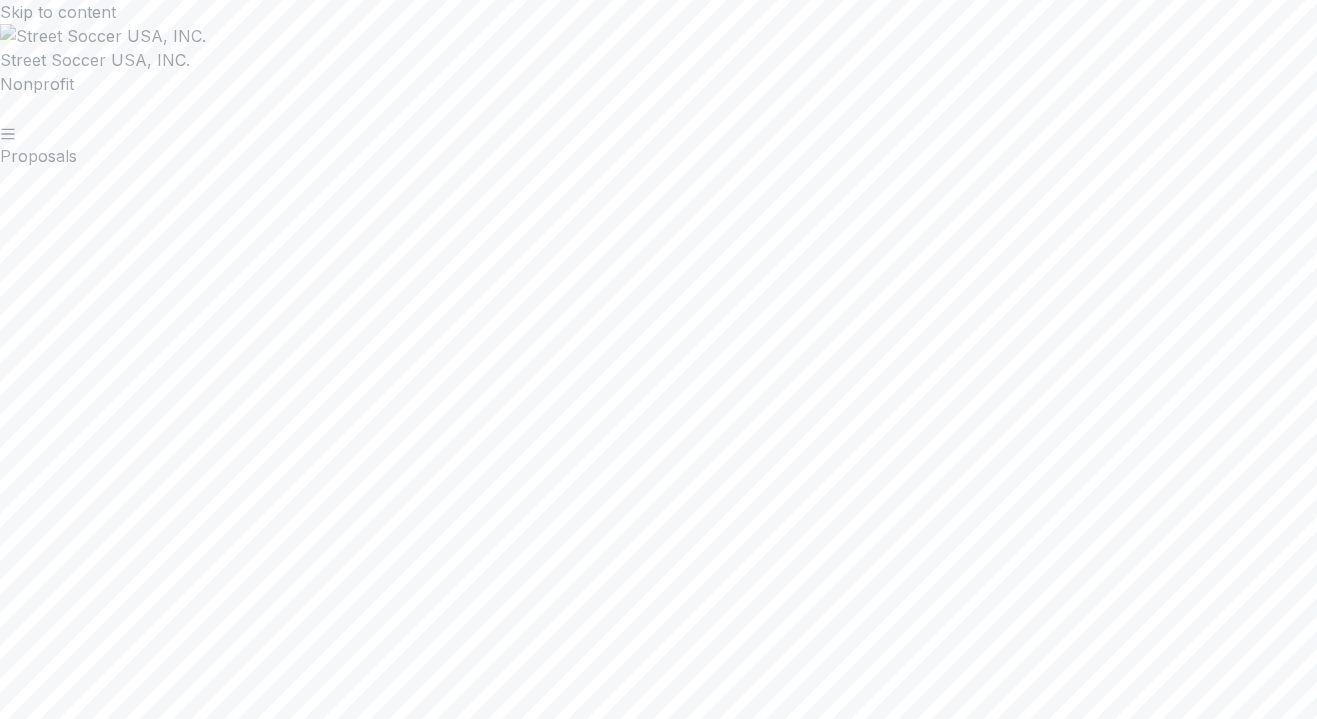 scroll, scrollTop: 292, scrollLeft: 0, axis: vertical 